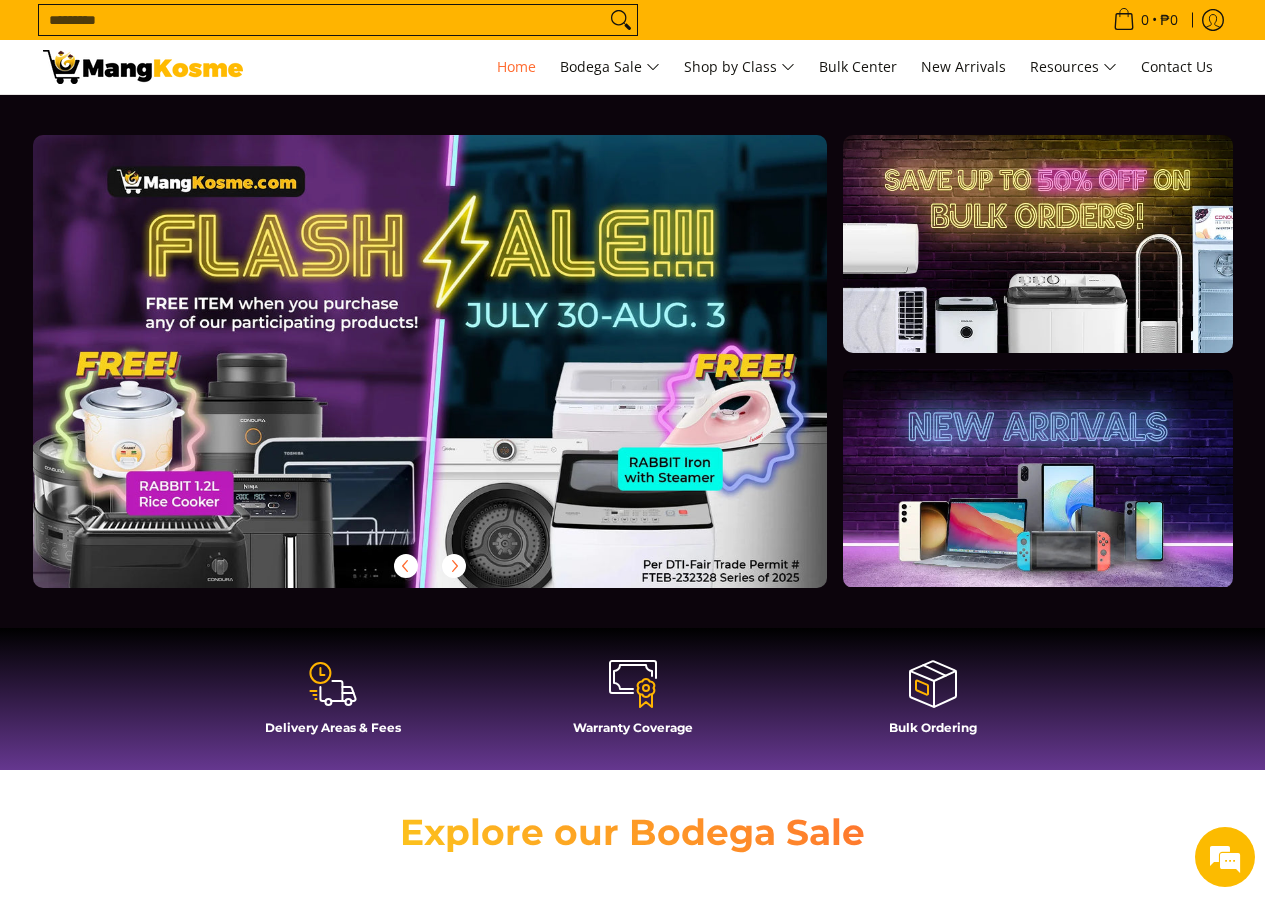 scroll, scrollTop: 198, scrollLeft: 0, axis: vertical 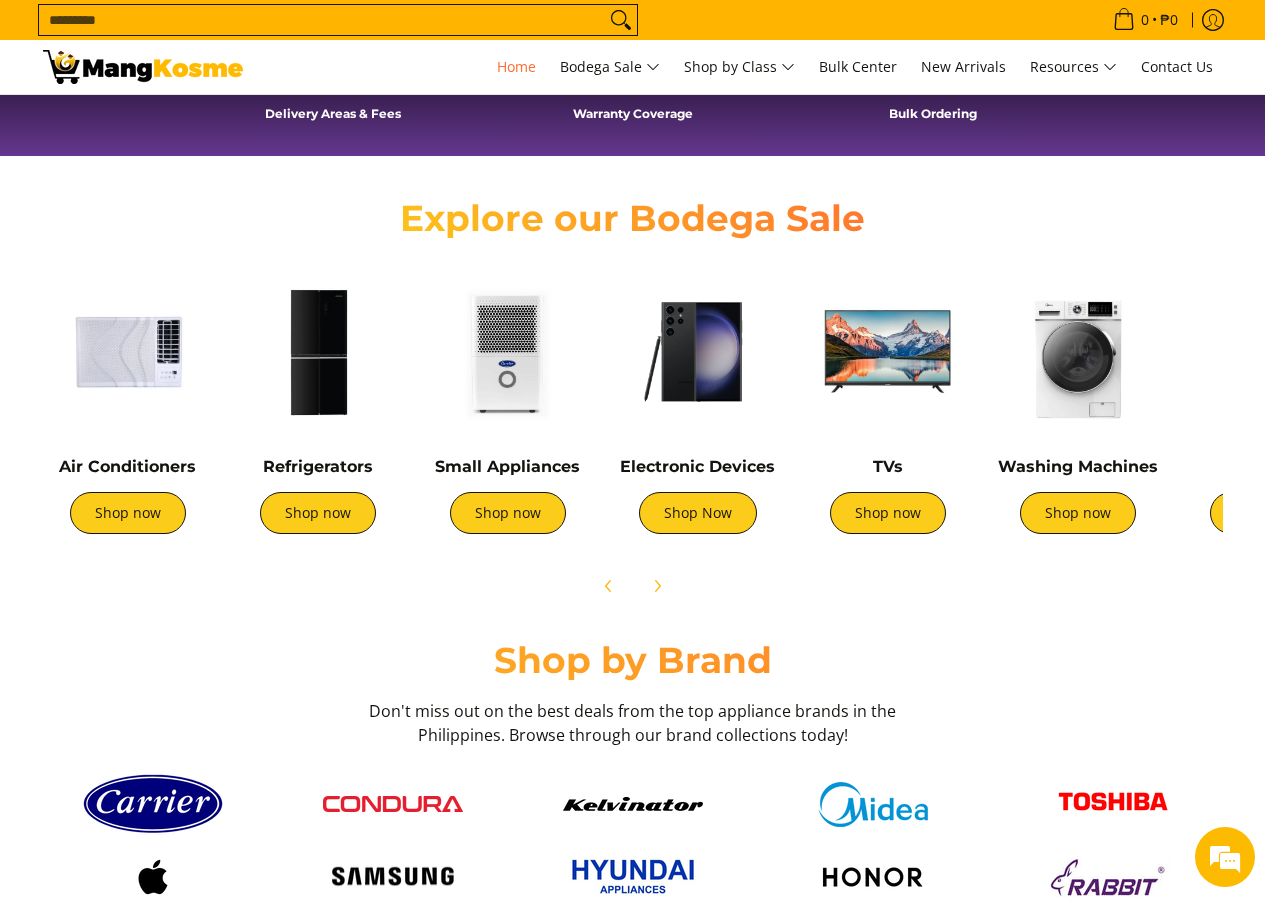 click on "Skip to Main Content
Home Bodega Sale Shop by Class Bulk Center New Arrivals Resources Contact Us
Search...
0  •
₱0
View cart" at bounding box center [632, 2150] 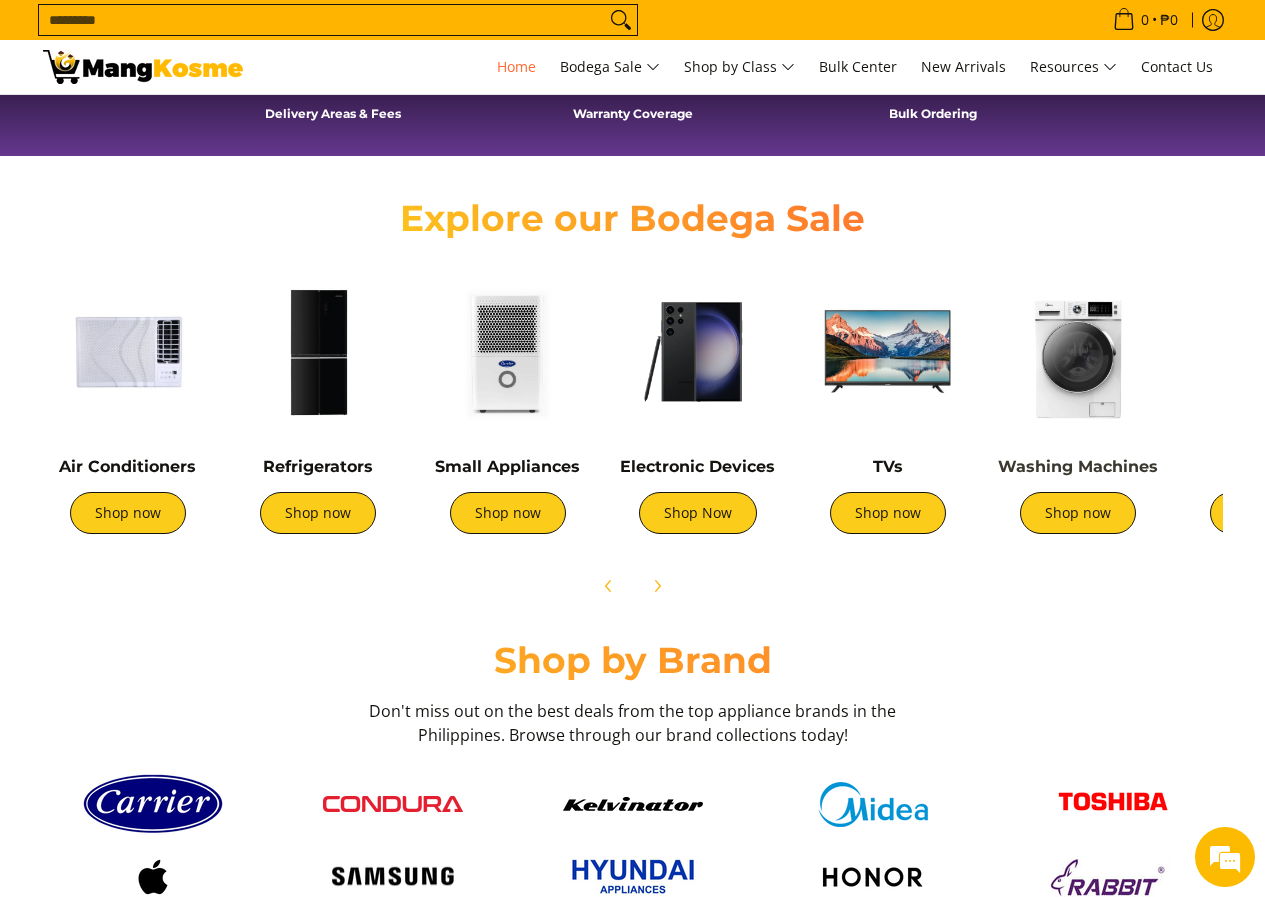 click on "Washing Machines" 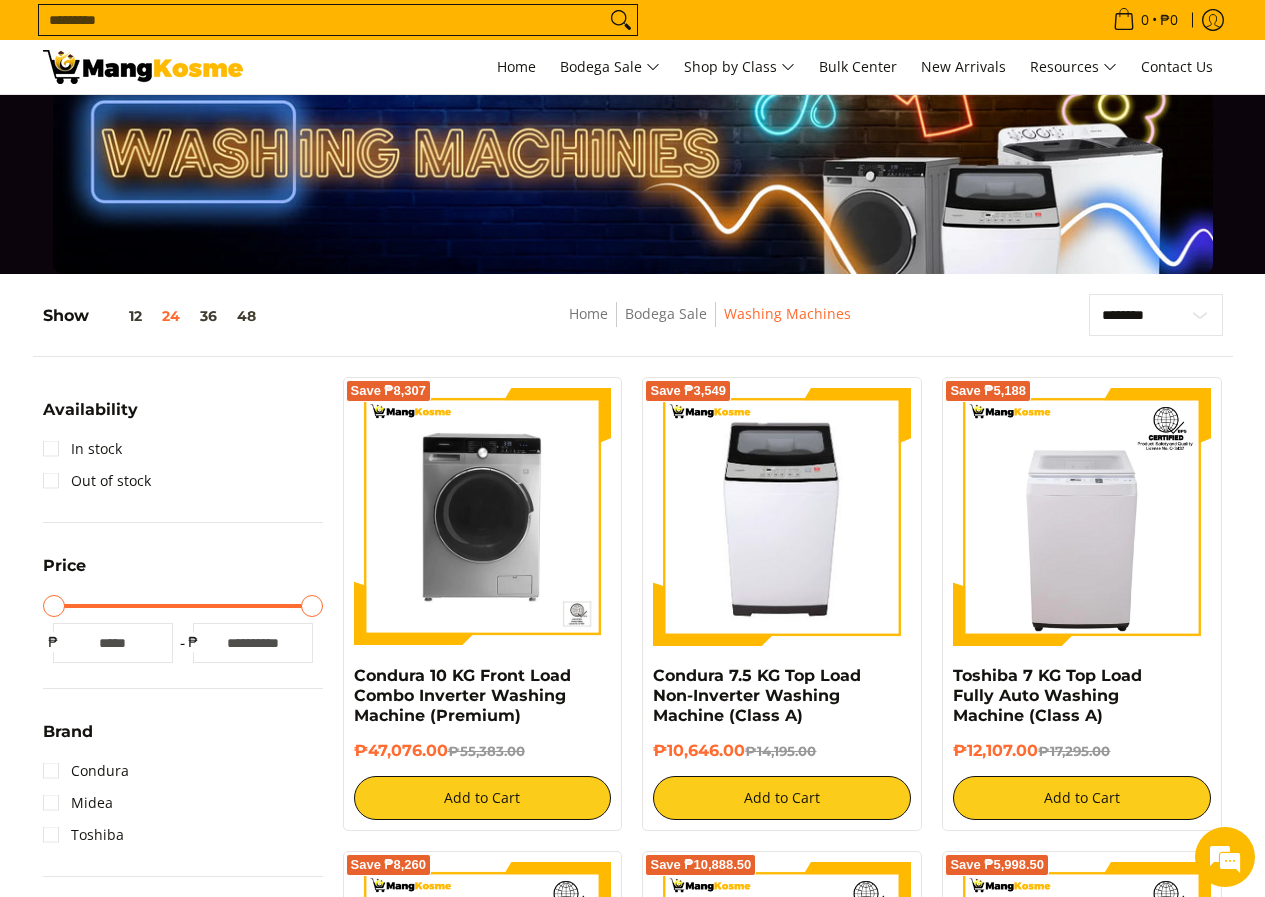 scroll, scrollTop: 63, scrollLeft: 0, axis: vertical 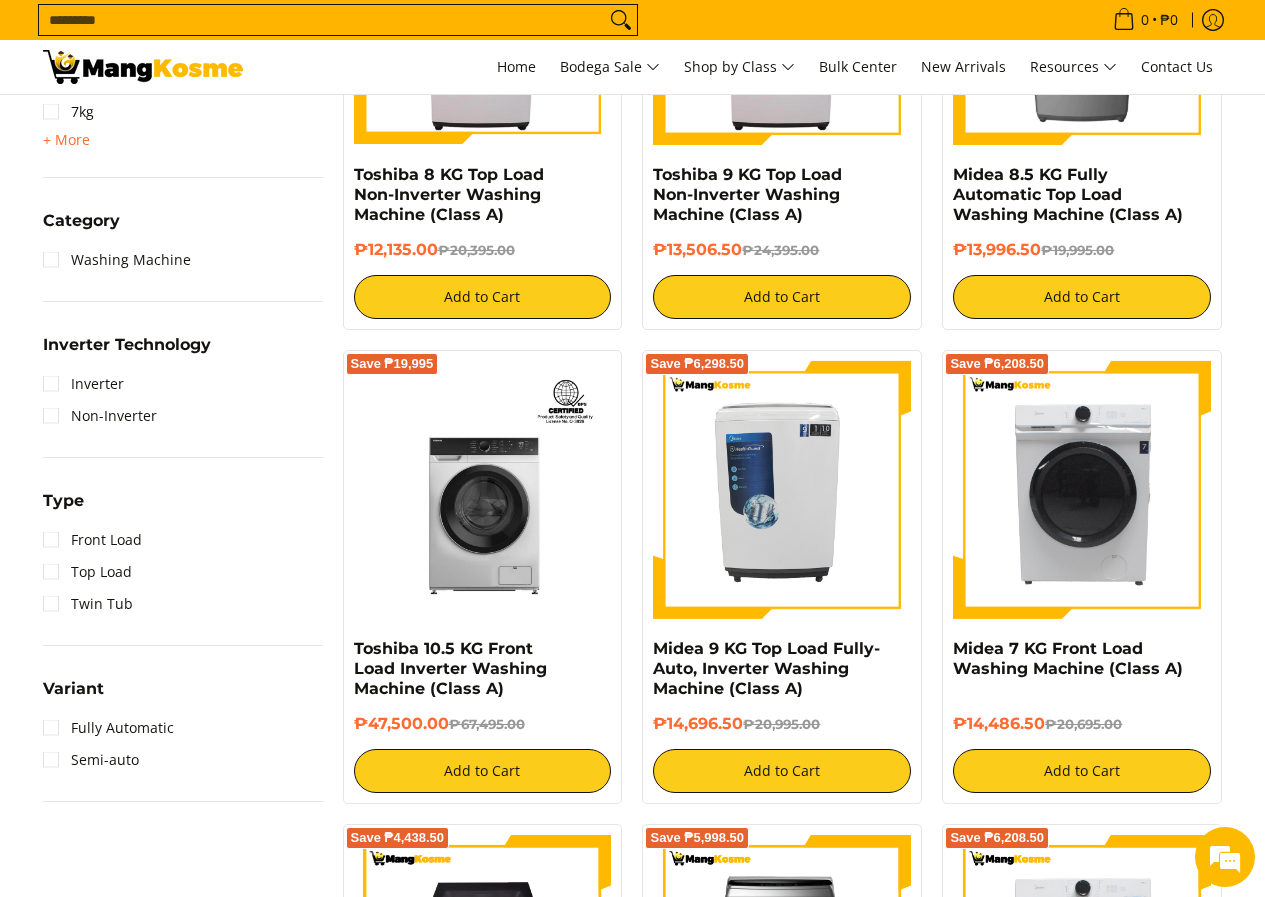 click on "Skip to Main Content
Home Bodega Sale Shop by Class Bulk Center New Arrivals Resources Contact Us
Search...
0  •
₱0
View cart" at bounding box center [632, 1432] 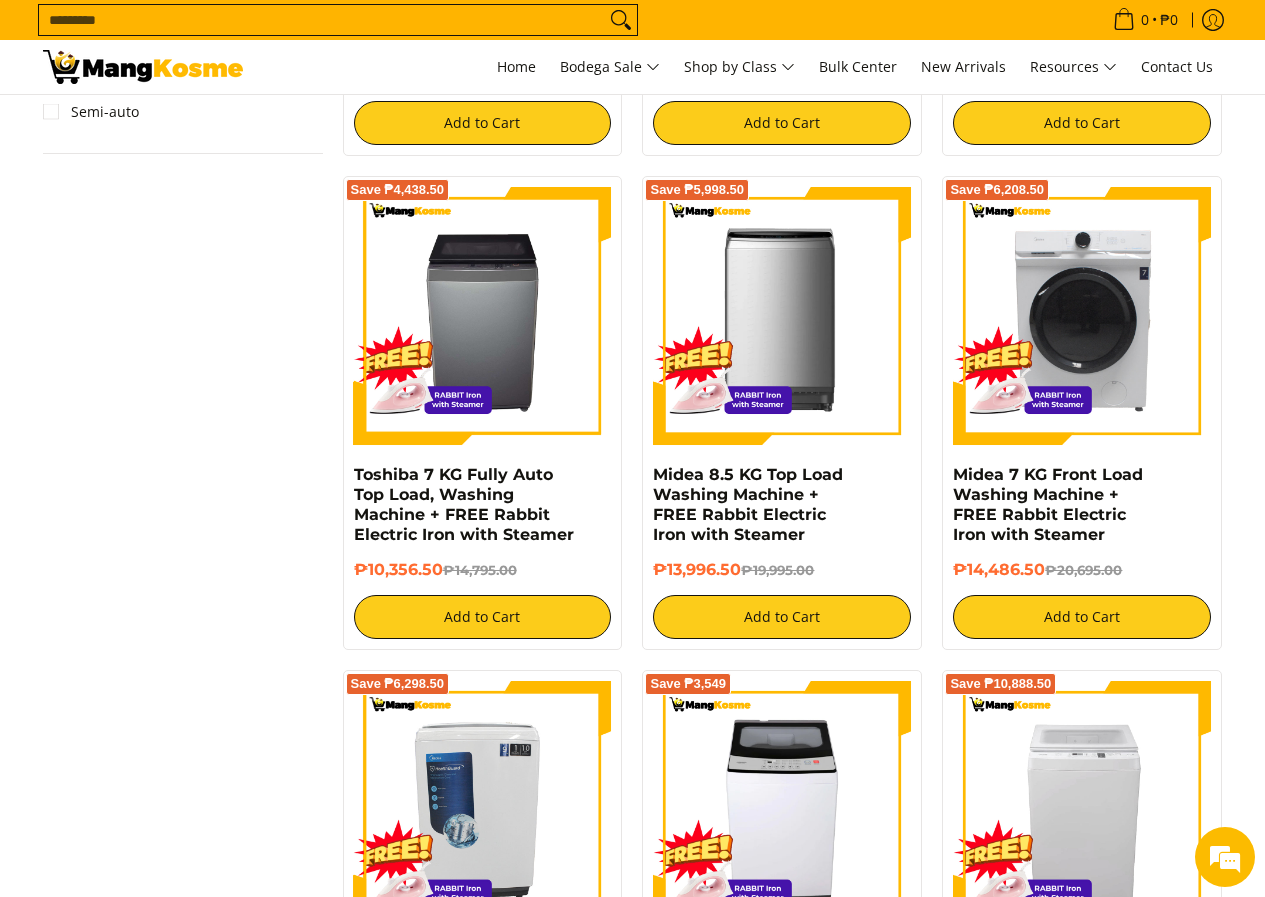 scroll, scrollTop: 1697, scrollLeft: 0, axis: vertical 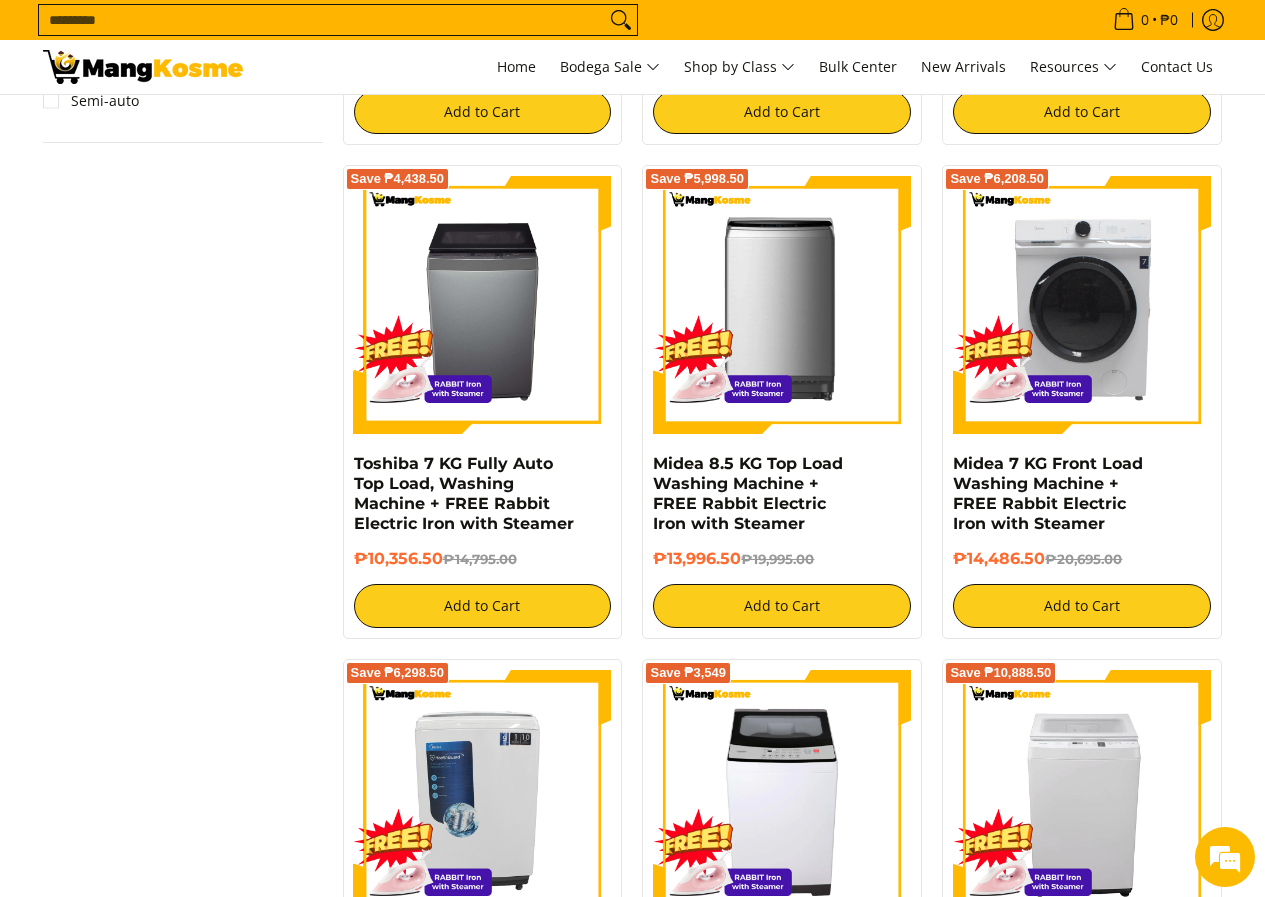drag, startPoint x: 1005, startPoint y: 492, endPoint x: 0, endPoint y: 457, distance: 1005.60925 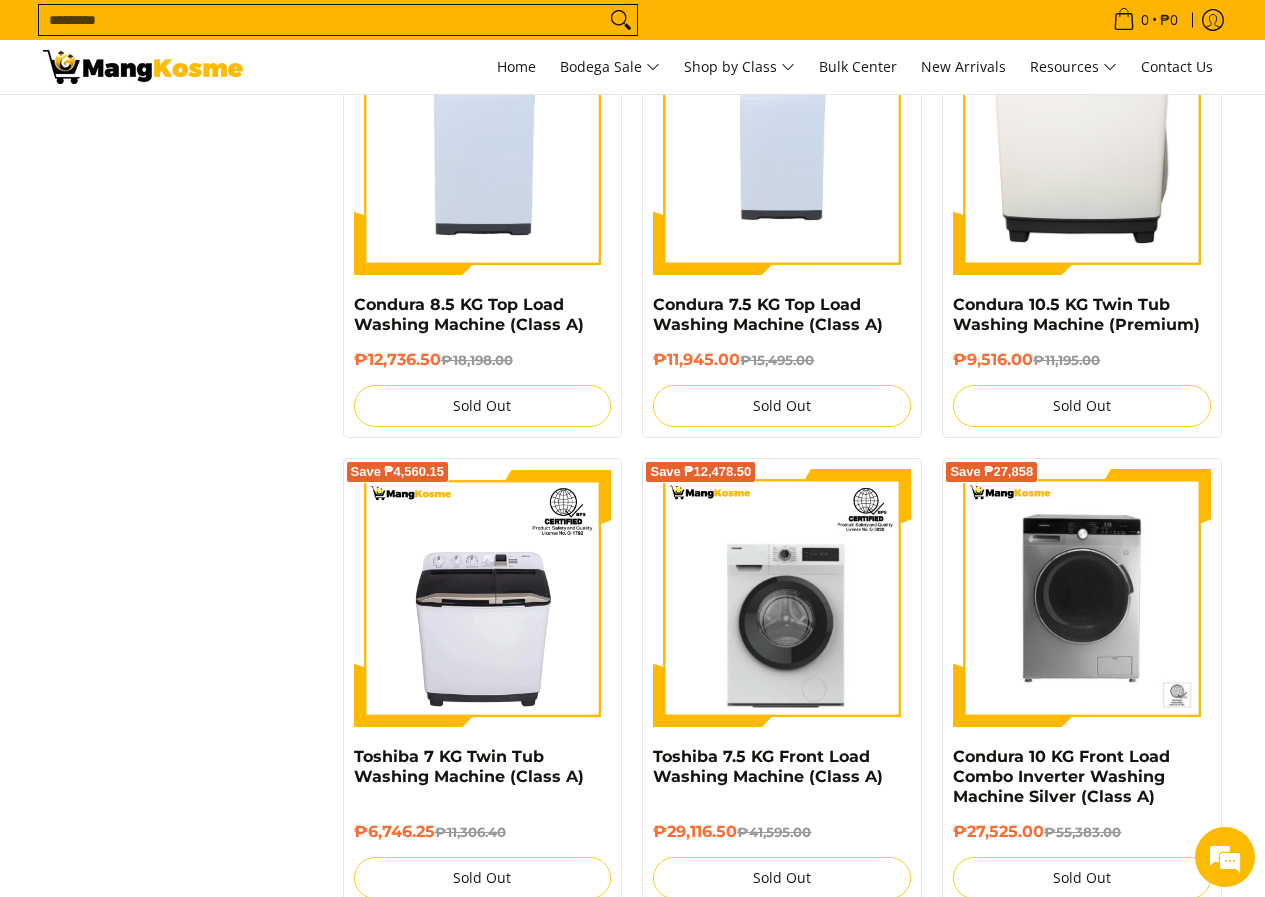 scroll, scrollTop: 3320, scrollLeft: 0, axis: vertical 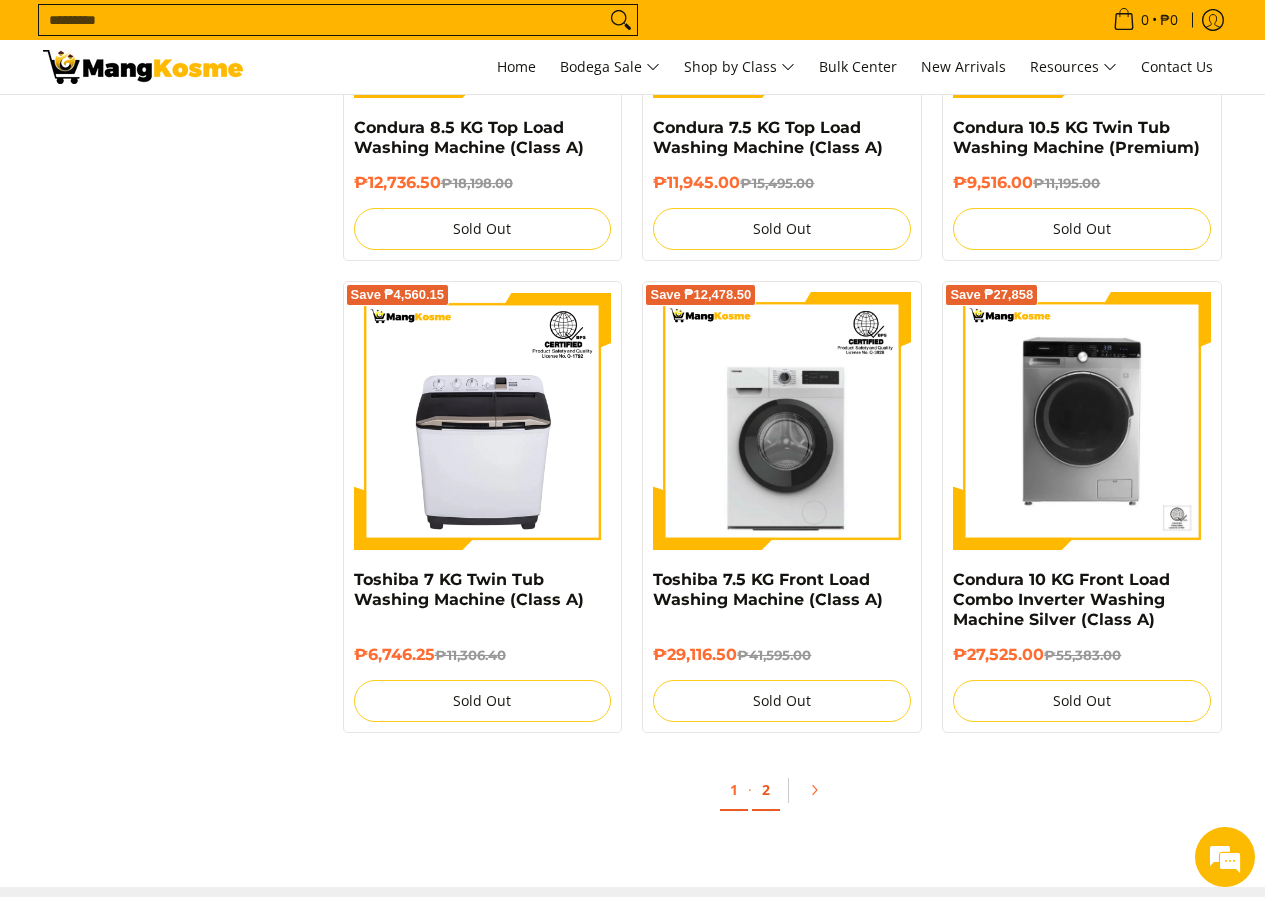 click on "2" at bounding box center [766, 790] 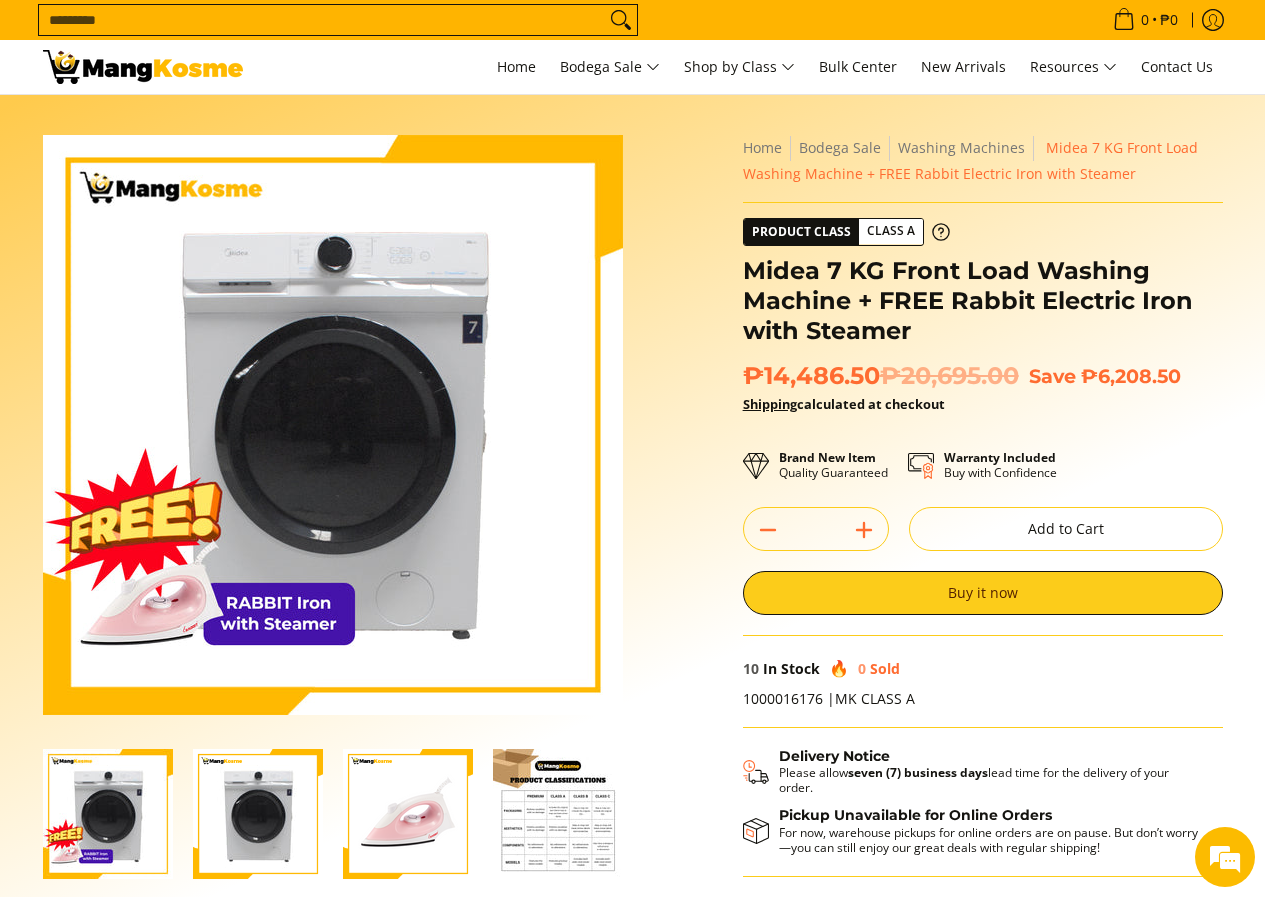 scroll, scrollTop: 0, scrollLeft: 0, axis: both 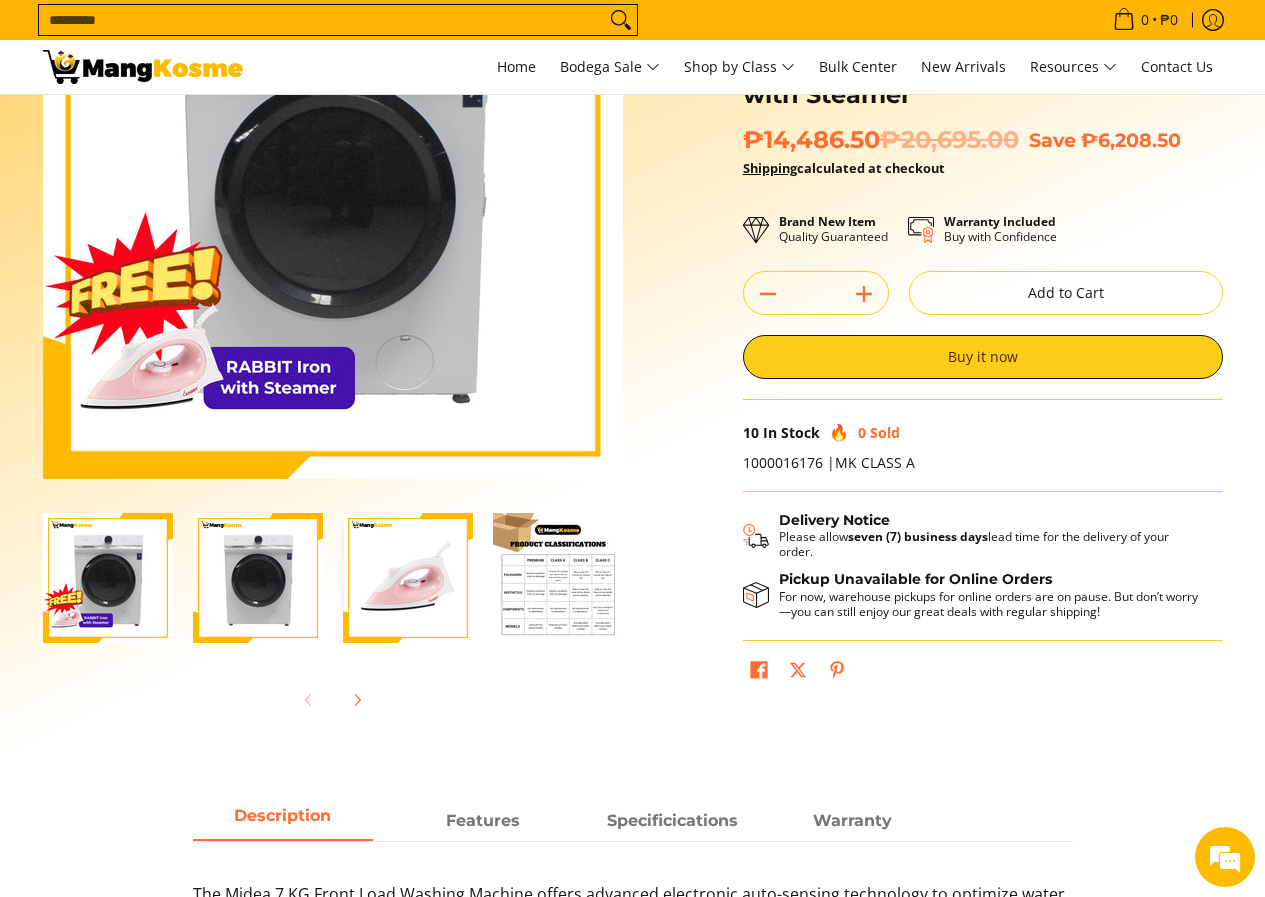 click at bounding box center (558, 578) 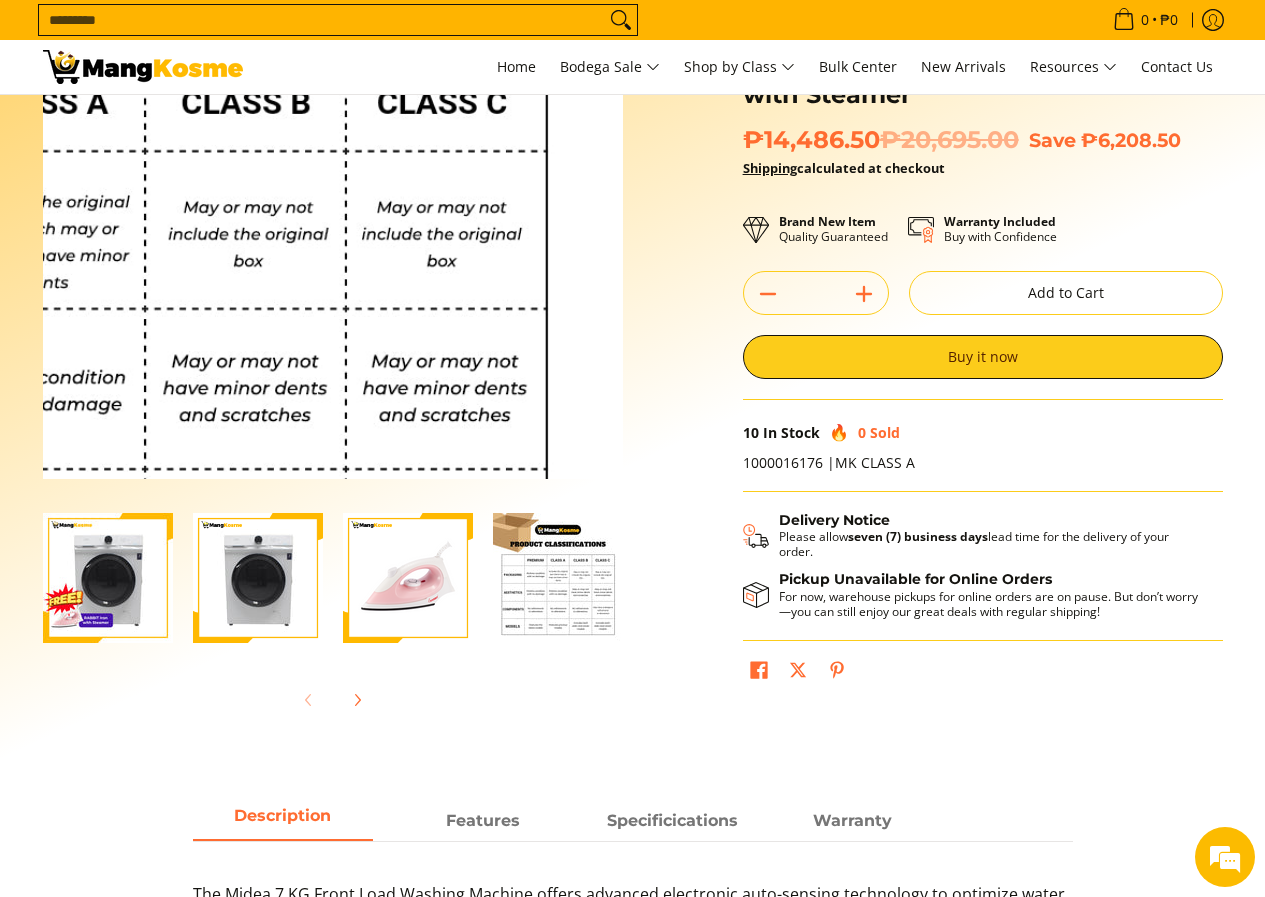 scroll, scrollTop: 0, scrollLeft: 0, axis: both 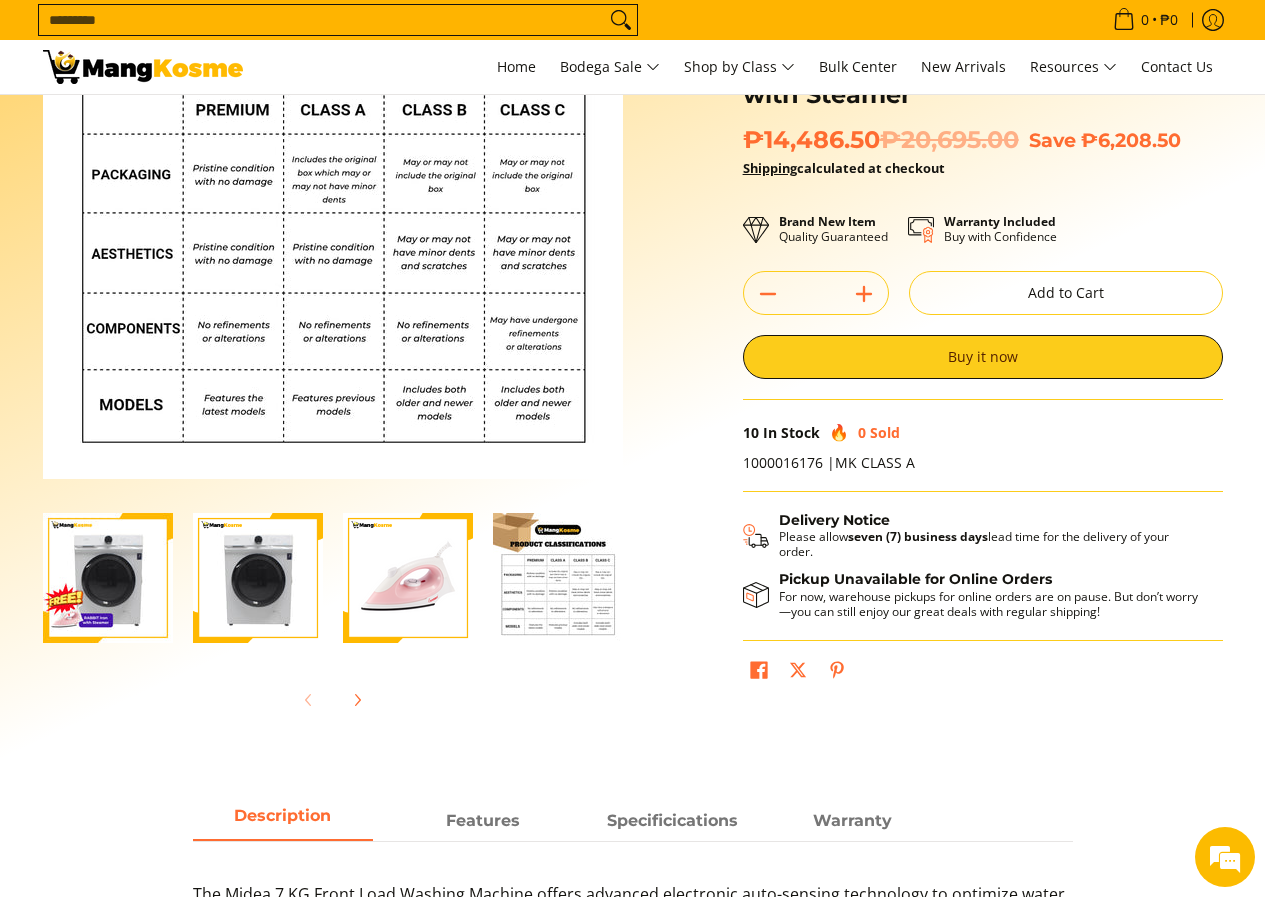 click on "Skip to Main Content
Enable zoom Disable zoom
Enable zoom Disable zoom
Enable zoom Disable zoom
Enable zoom Disable zoom
Enable zoom Disable zoom
Home Bodega Sale Washing Machines" at bounding box center (633, 325) 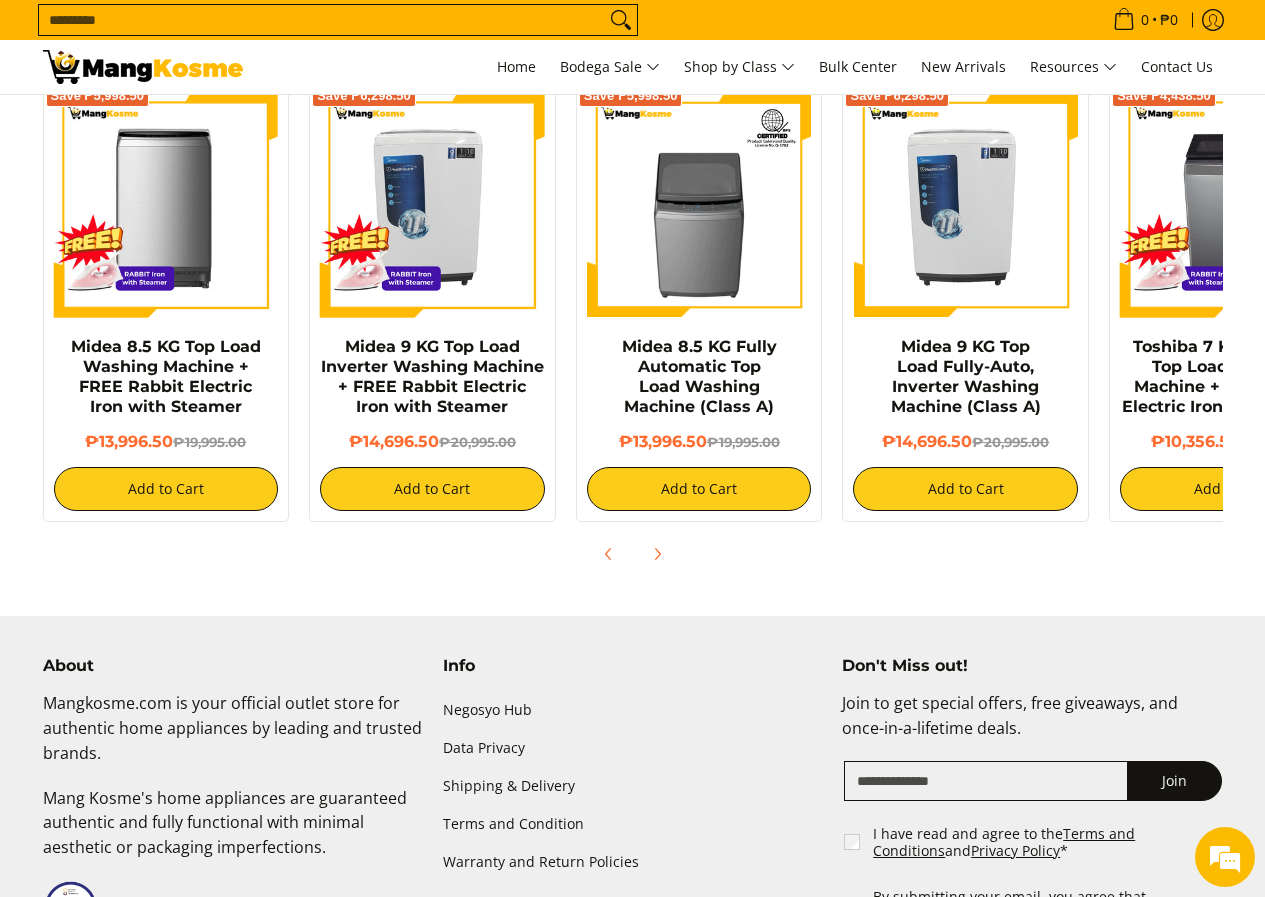 scroll, scrollTop: 0, scrollLeft: 0, axis: both 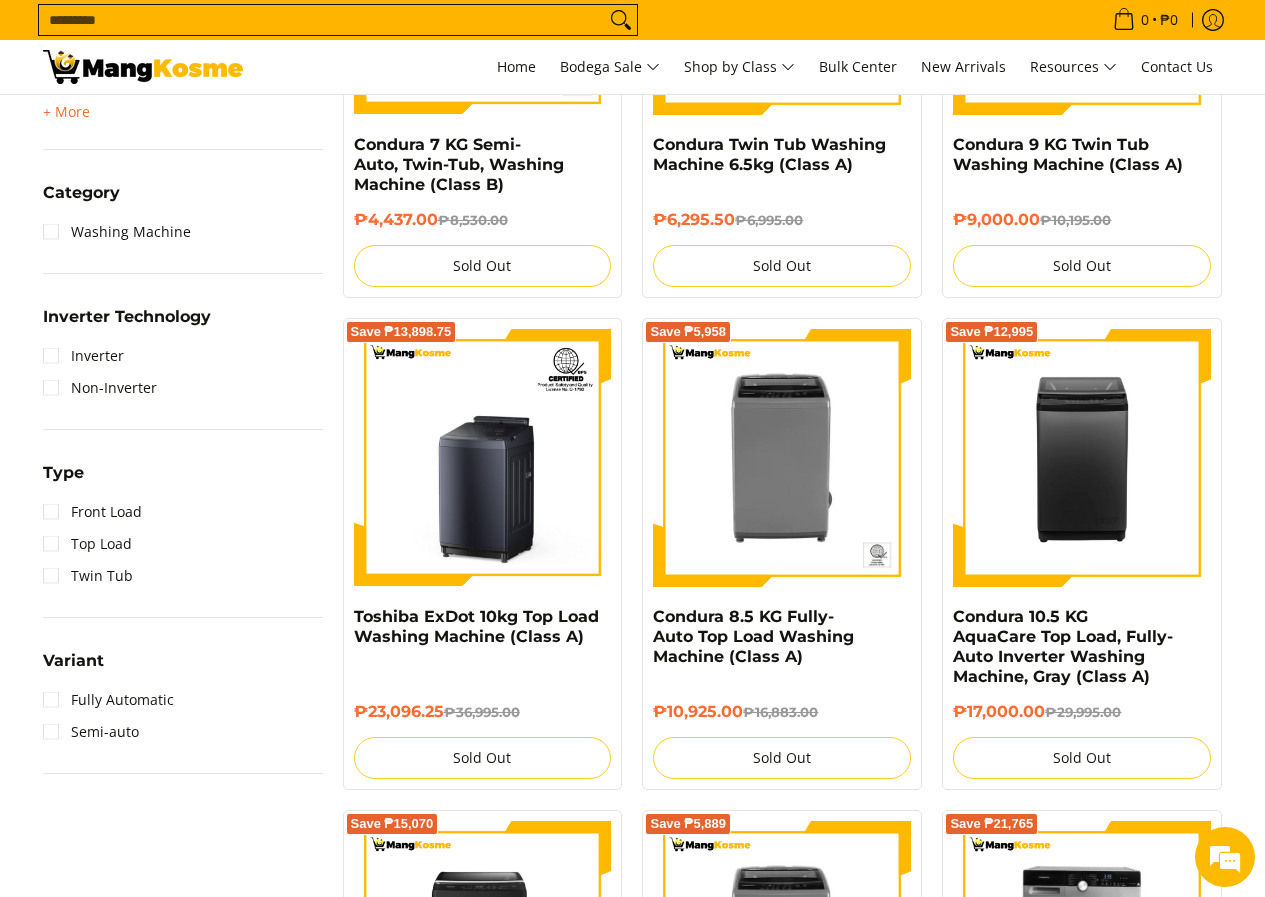 click on "Skip to Main Content
Home Bodega Sale Shop by Class Bulk Center New Arrivals Resources Contact Us
Search...
0  •
₱0
View cart" at bounding box center (632, 937) 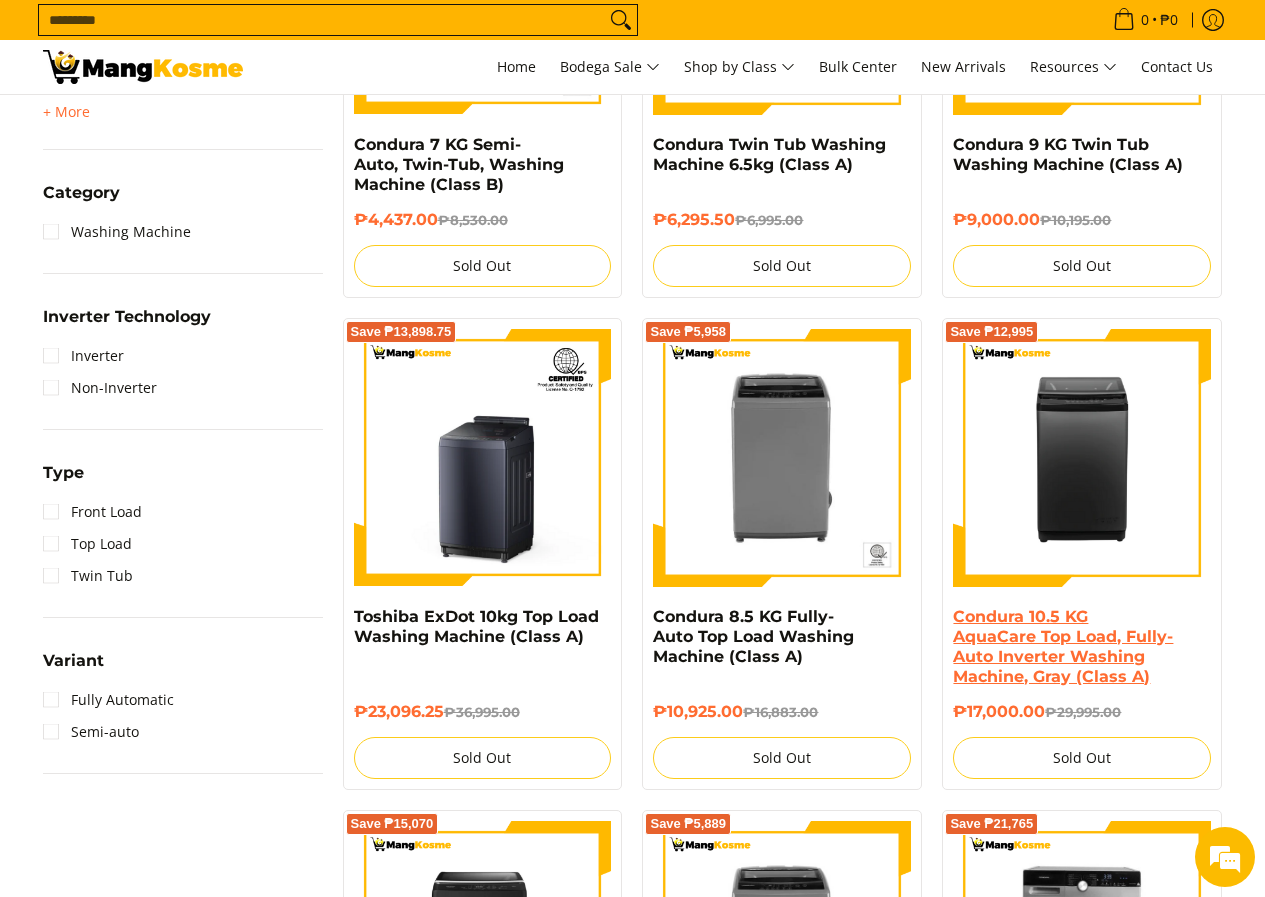 scroll, scrollTop: 0, scrollLeft: 0, axis: both 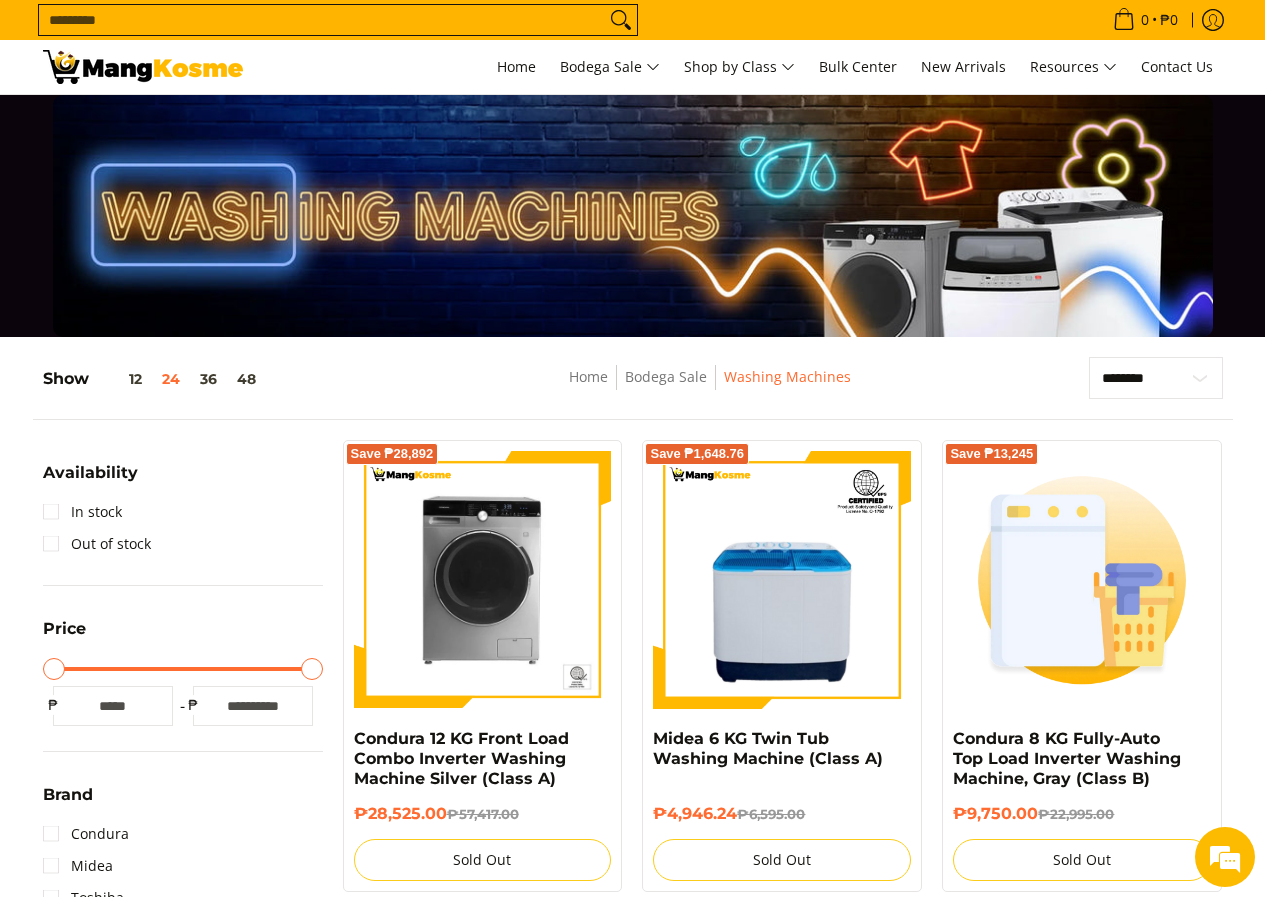 click at bounding box center [143, 67] 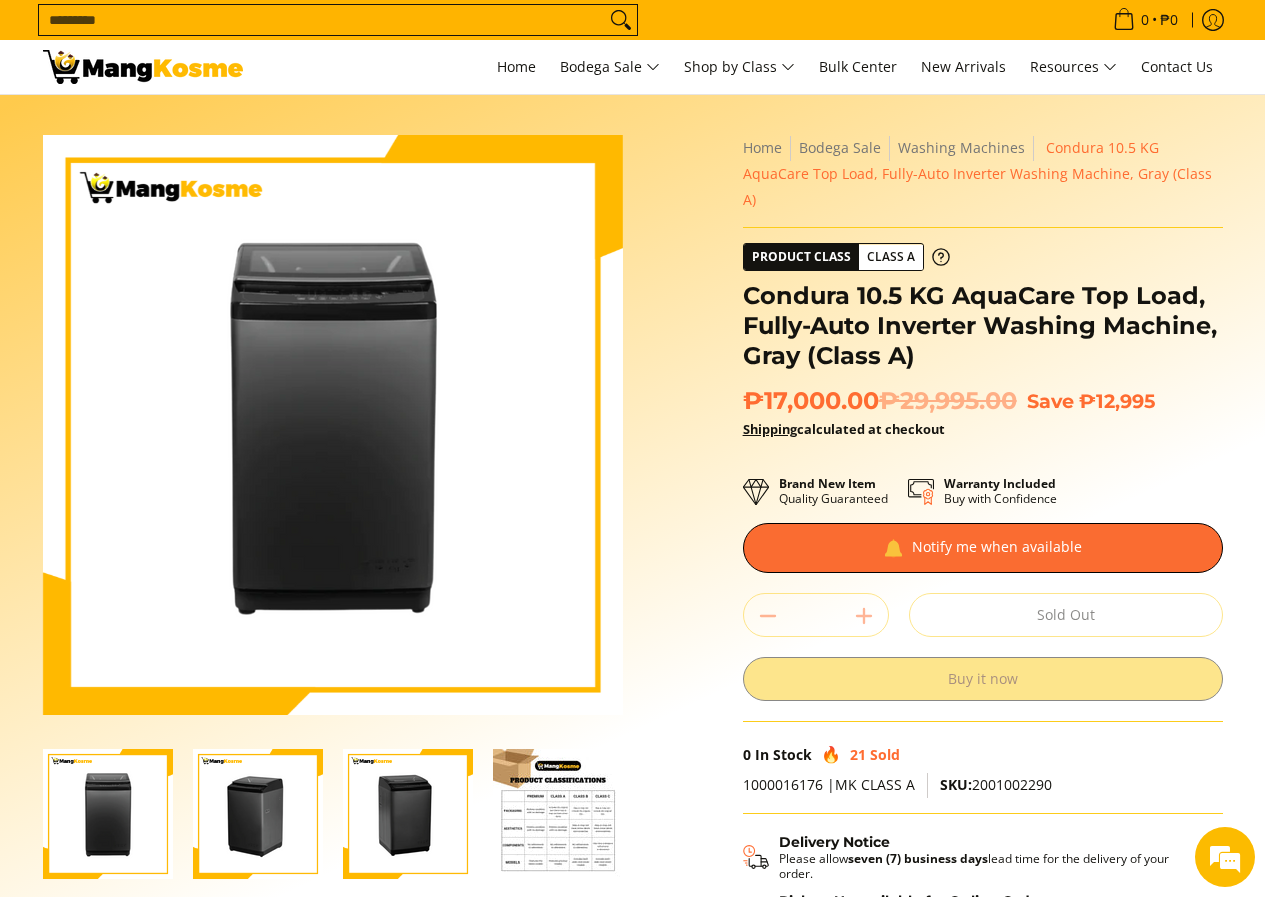 scroll, scrollTop: 0, scrollLeft: 0, axis: both 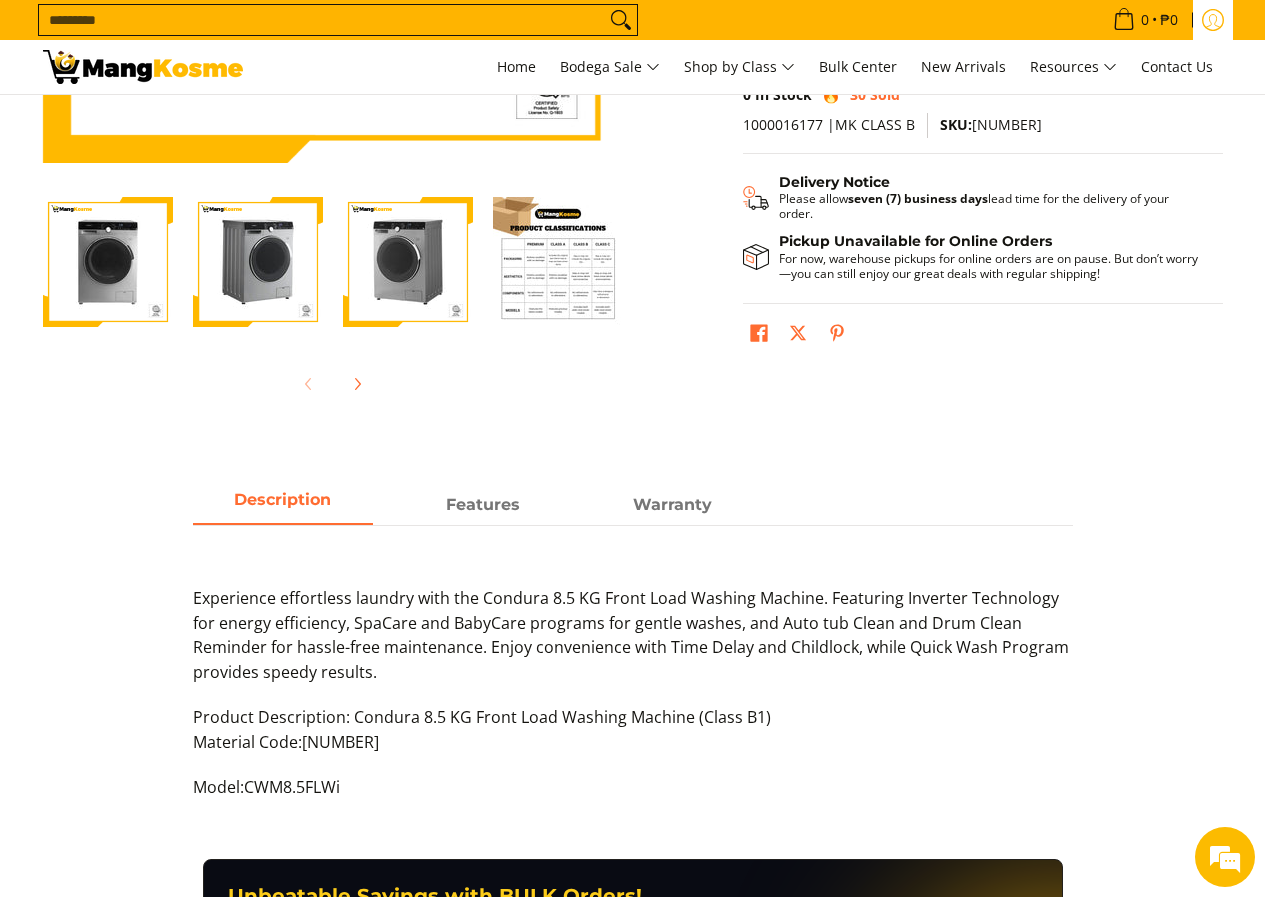 drag, startPoint x: 1271, startPoint y: 163, endPoint x: 1226, endPoint y: 3, distance: 166.2077 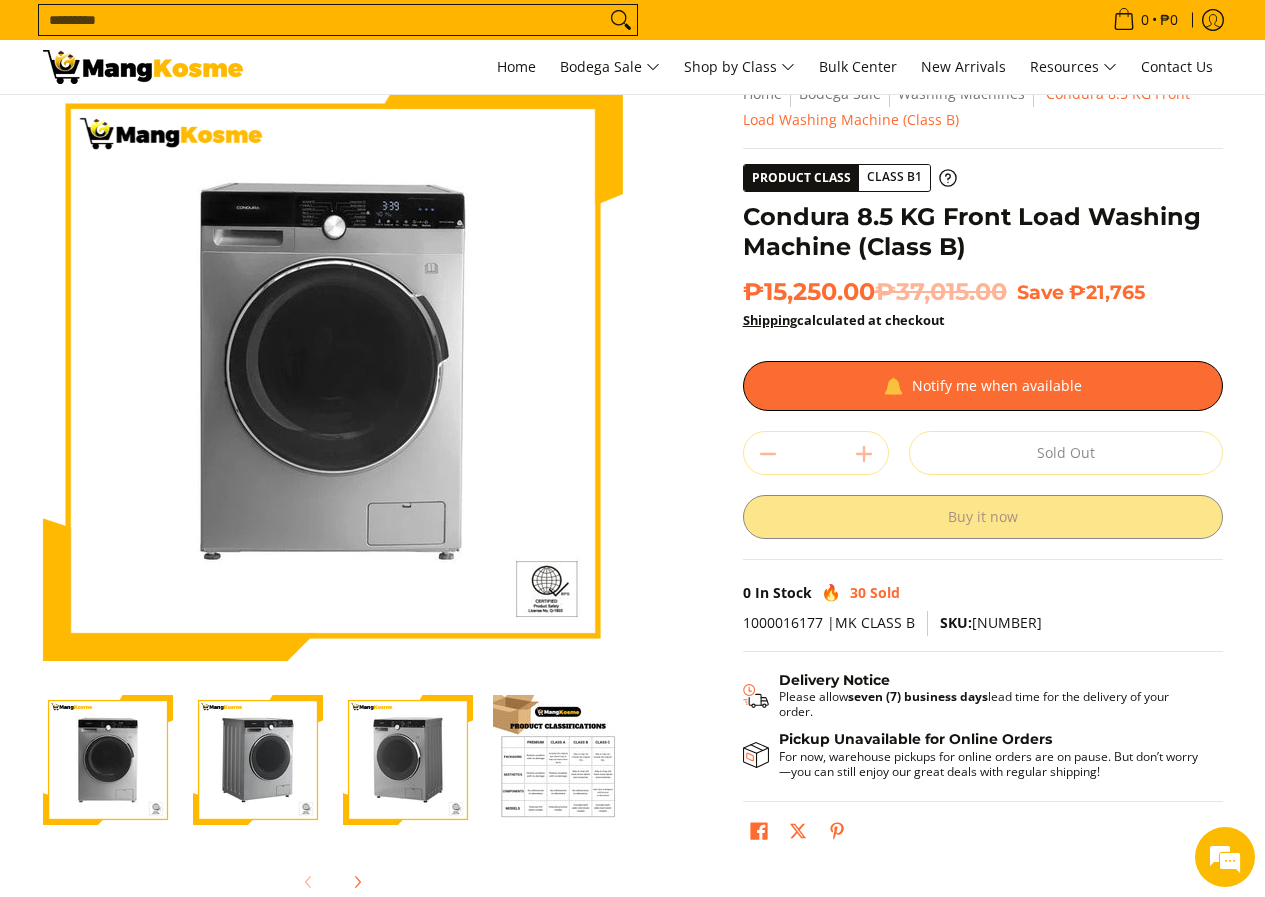 click at bounding box center (408, 760) 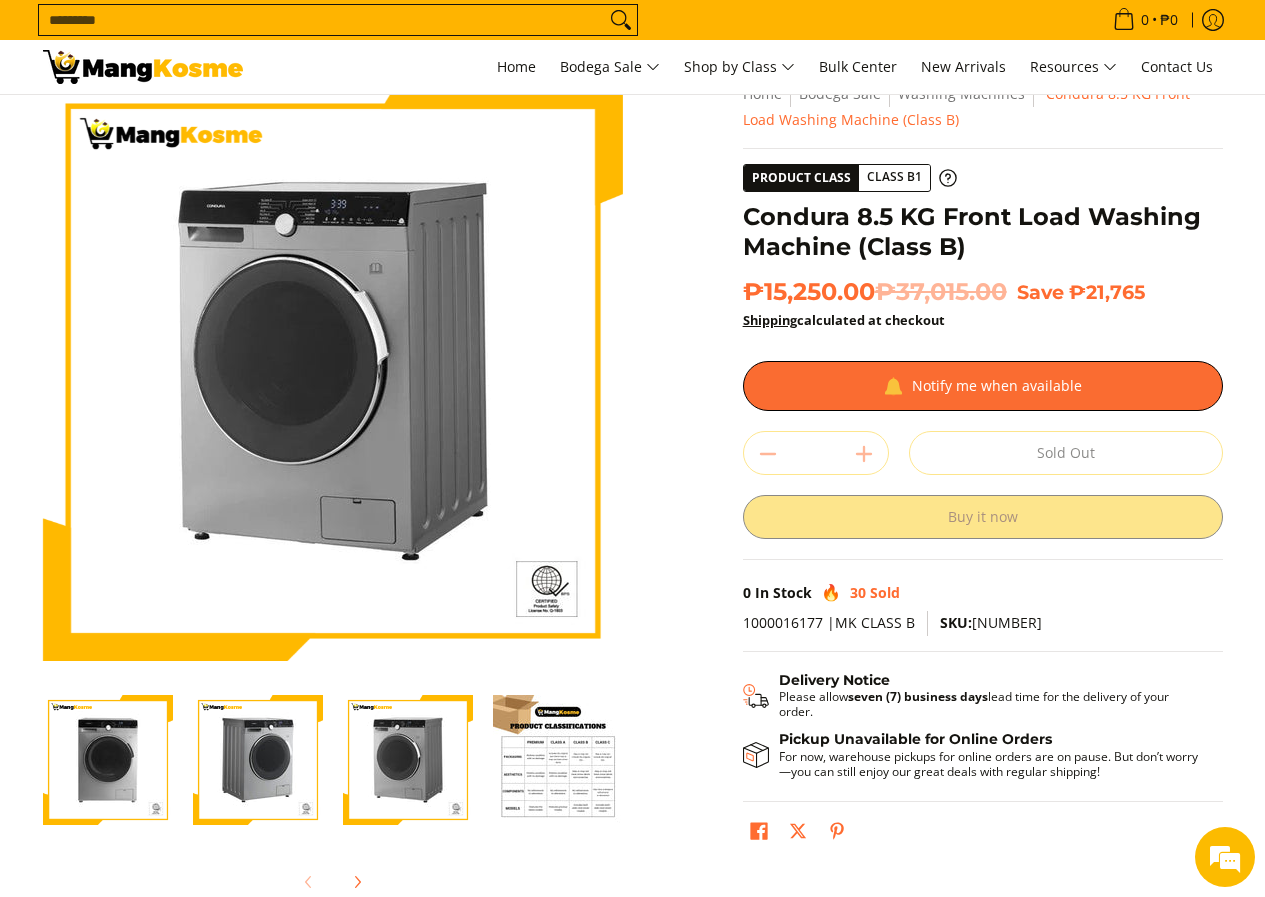click at bounding box center (258, 760) 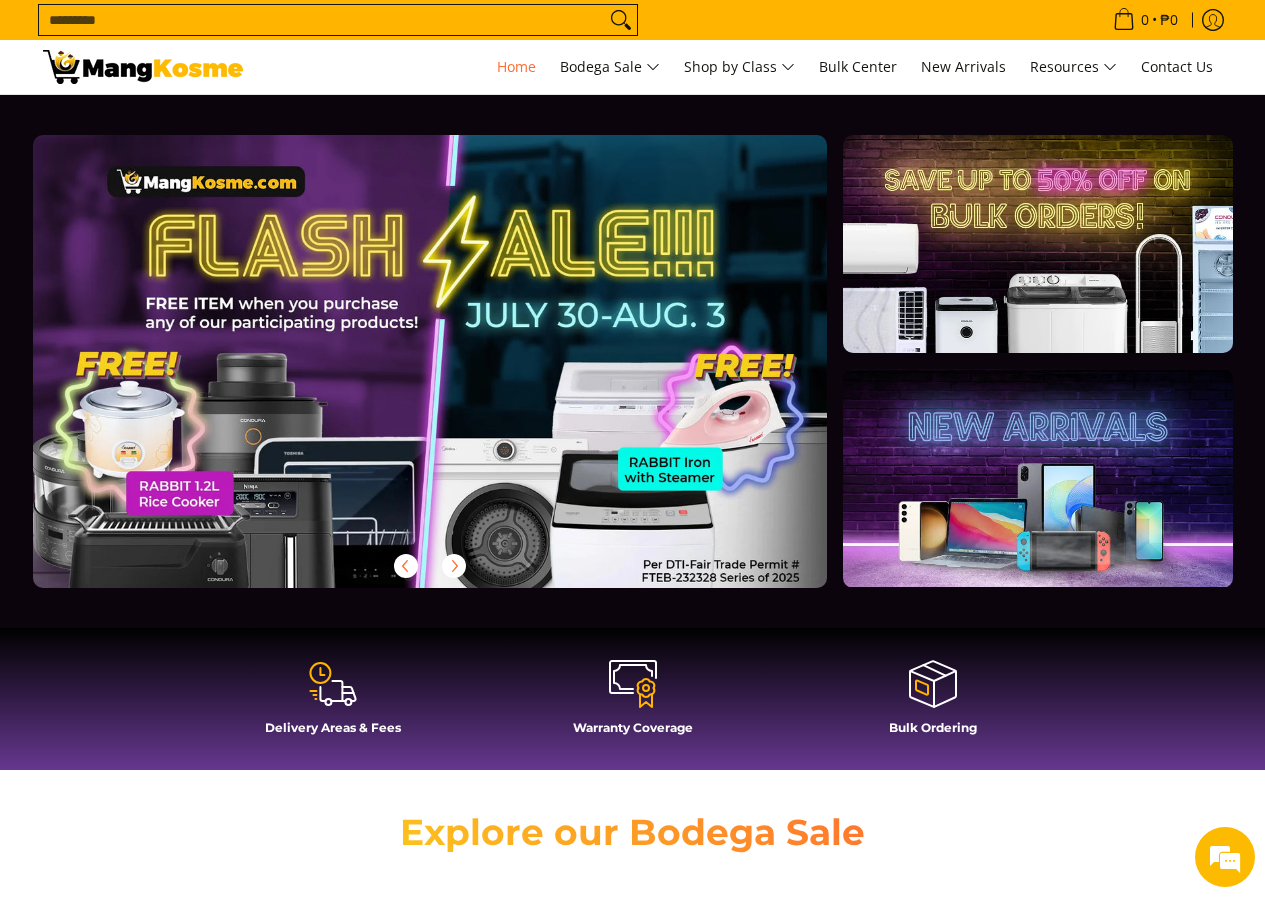scroll, scrollTop: 0, scrollLeft: 0, axis: both 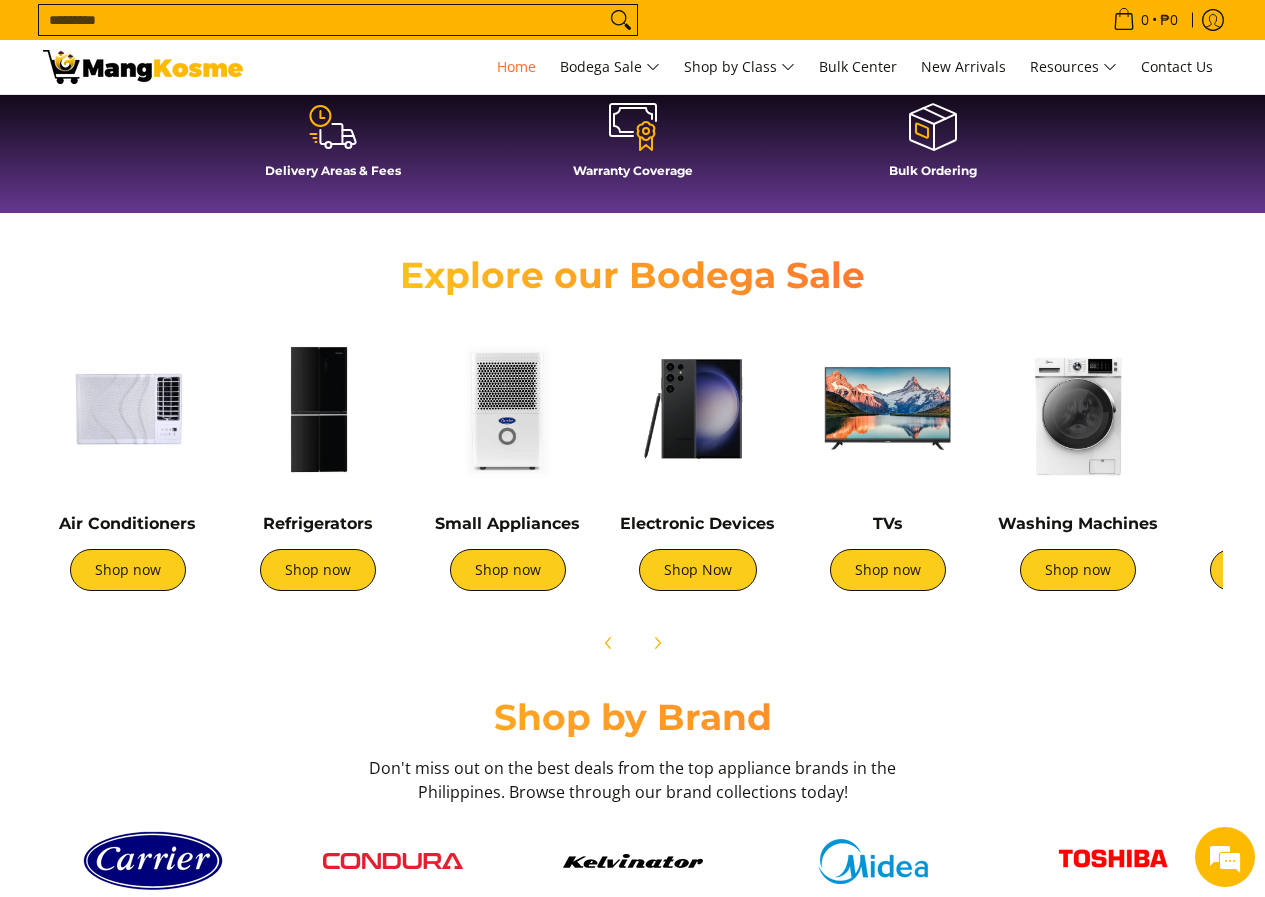 drag, startPoint x: 1277, startPoint y: 89, endPoint x: 1276, endPoint y: 192, distance: 103.00485 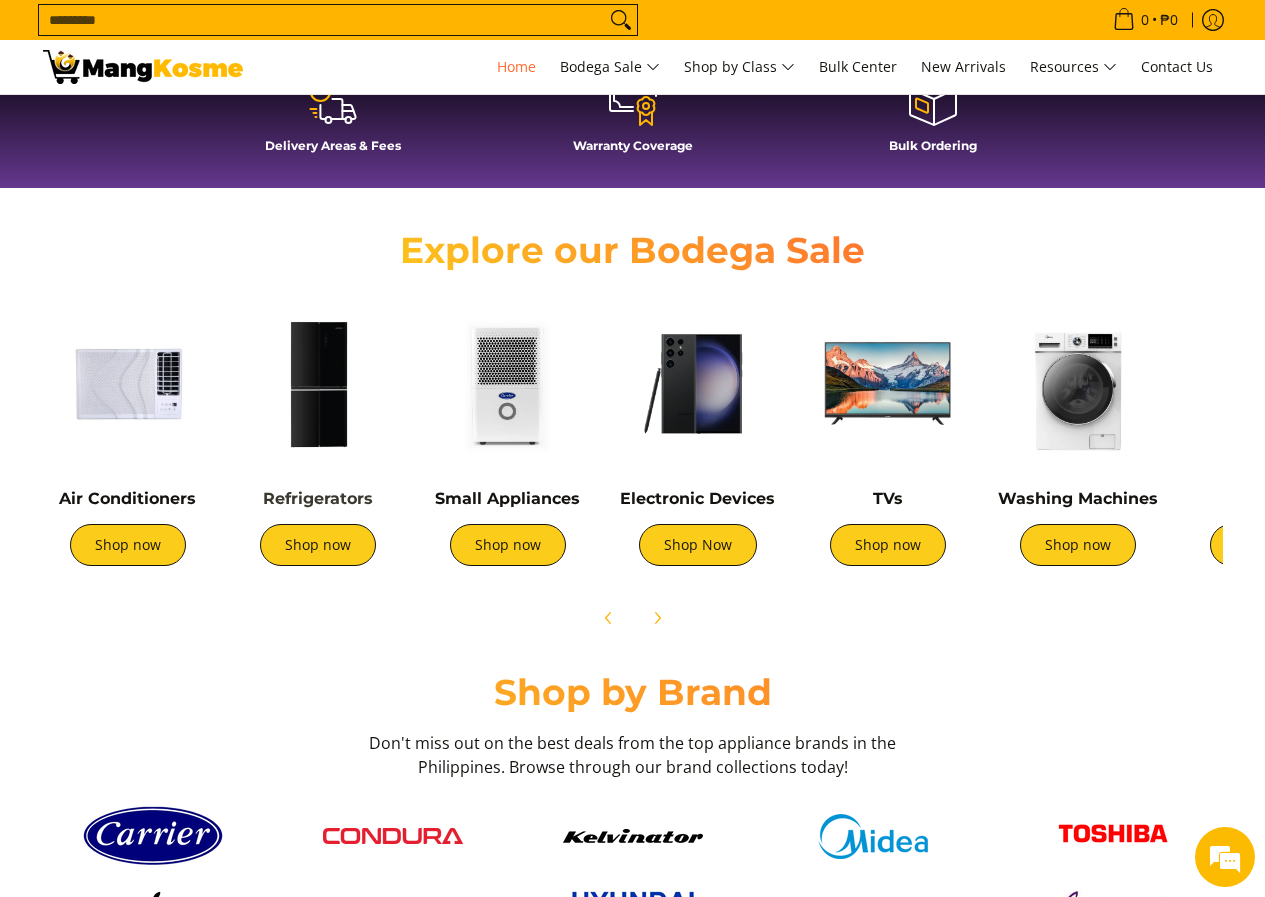 scroll, scrollTop: 0, scrollLeft: 265, axis: horizontal 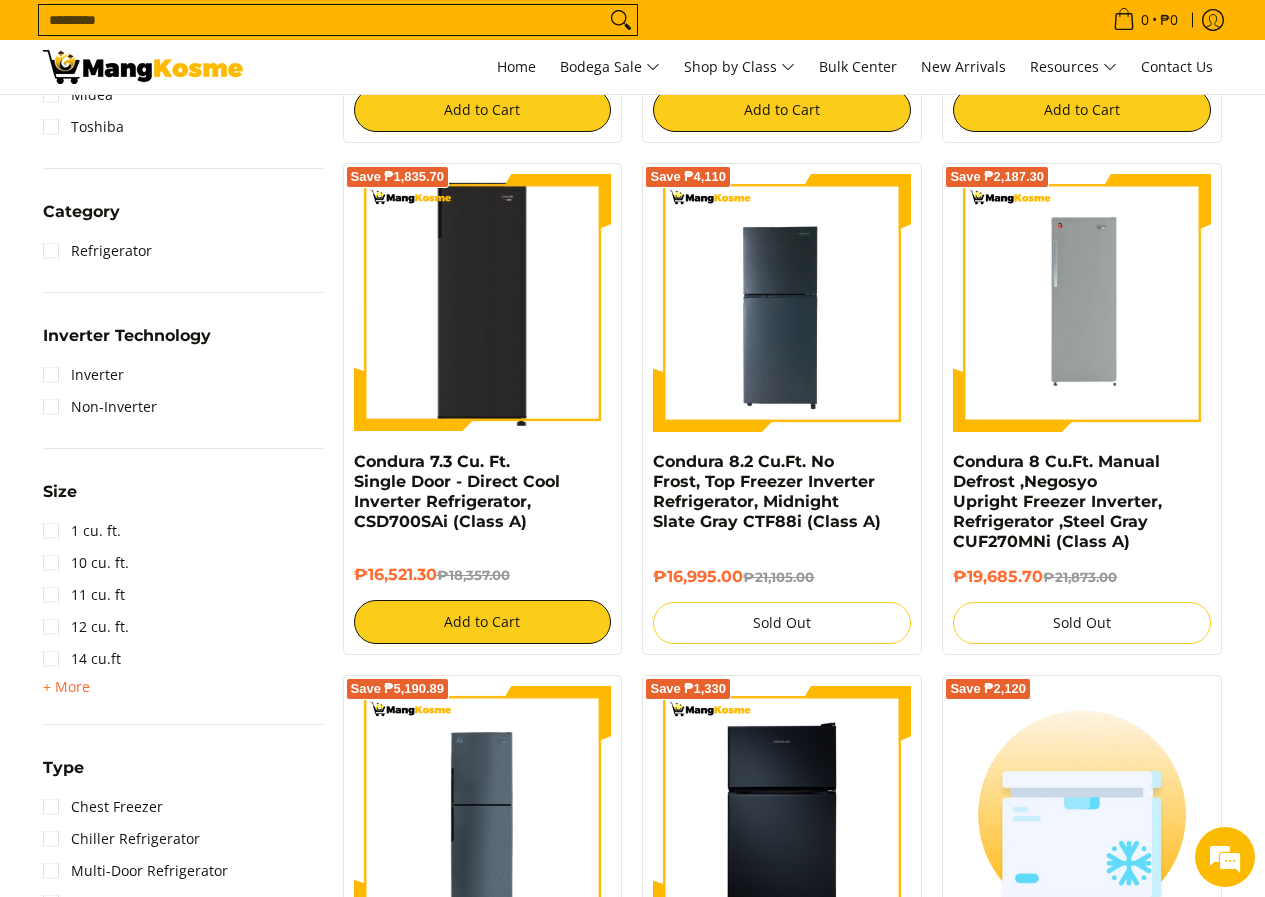 click at bounding box center (483, 303) 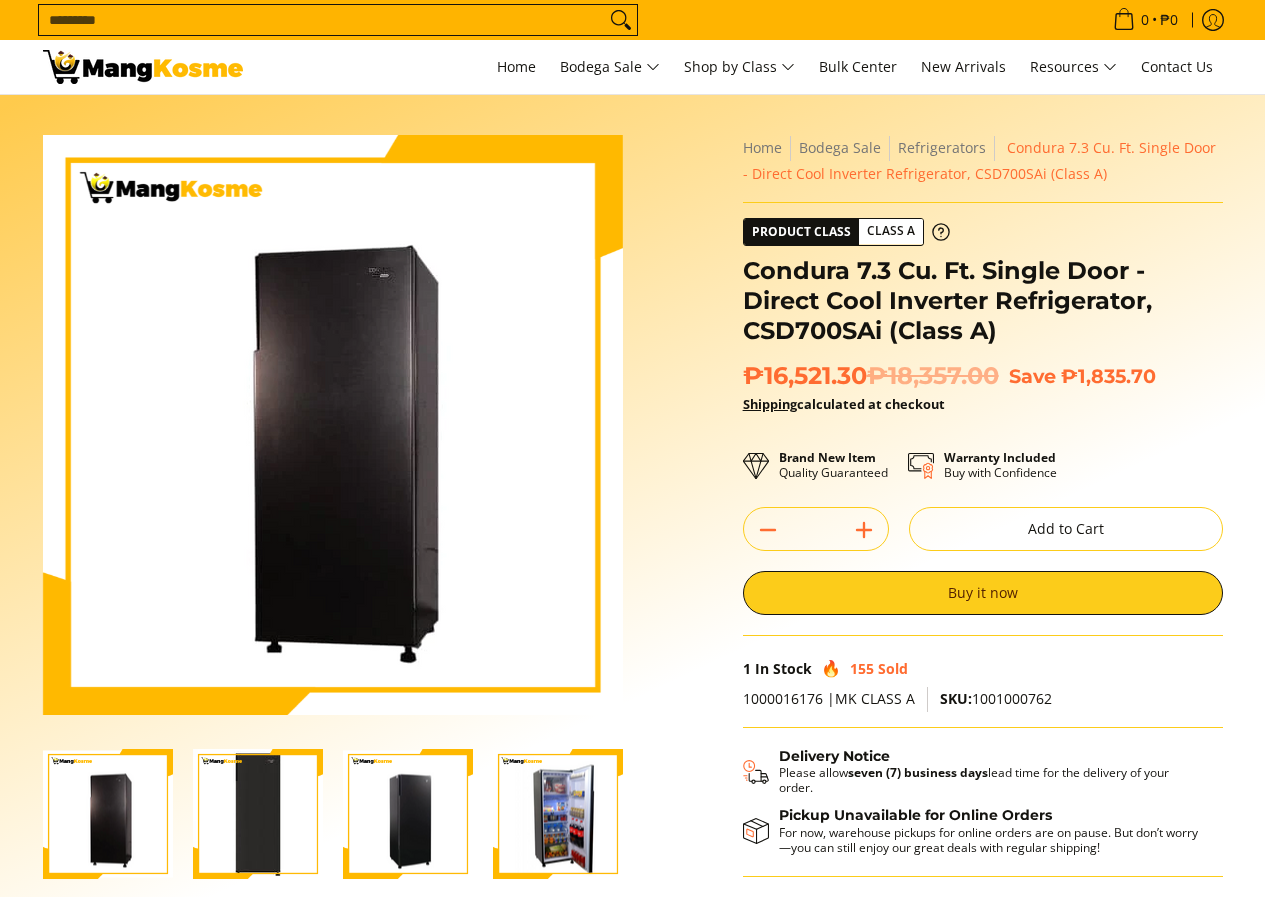 scroll, scrollTop: 0, scrollLeft: 0, axis: both 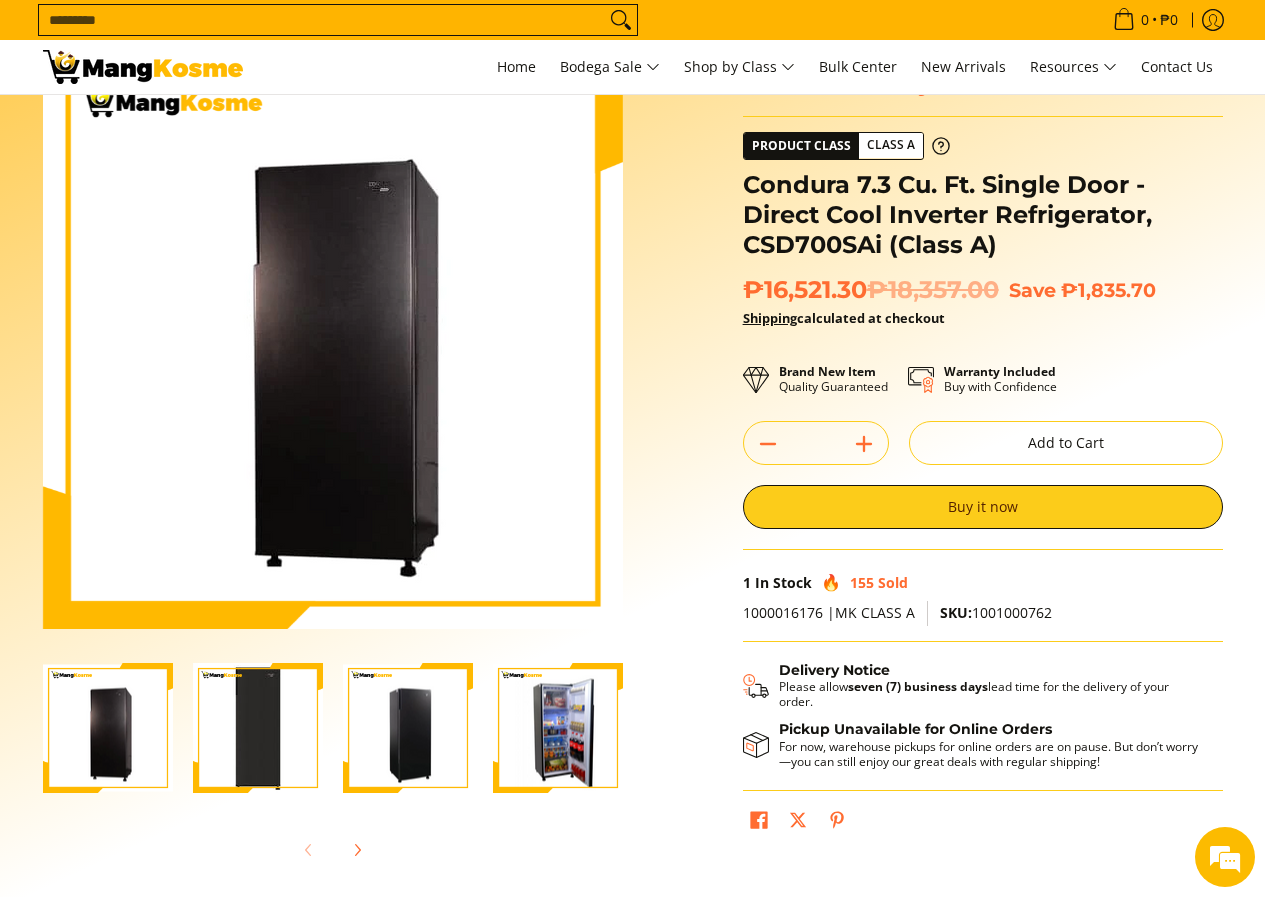 click at bounding box center (408, 728) 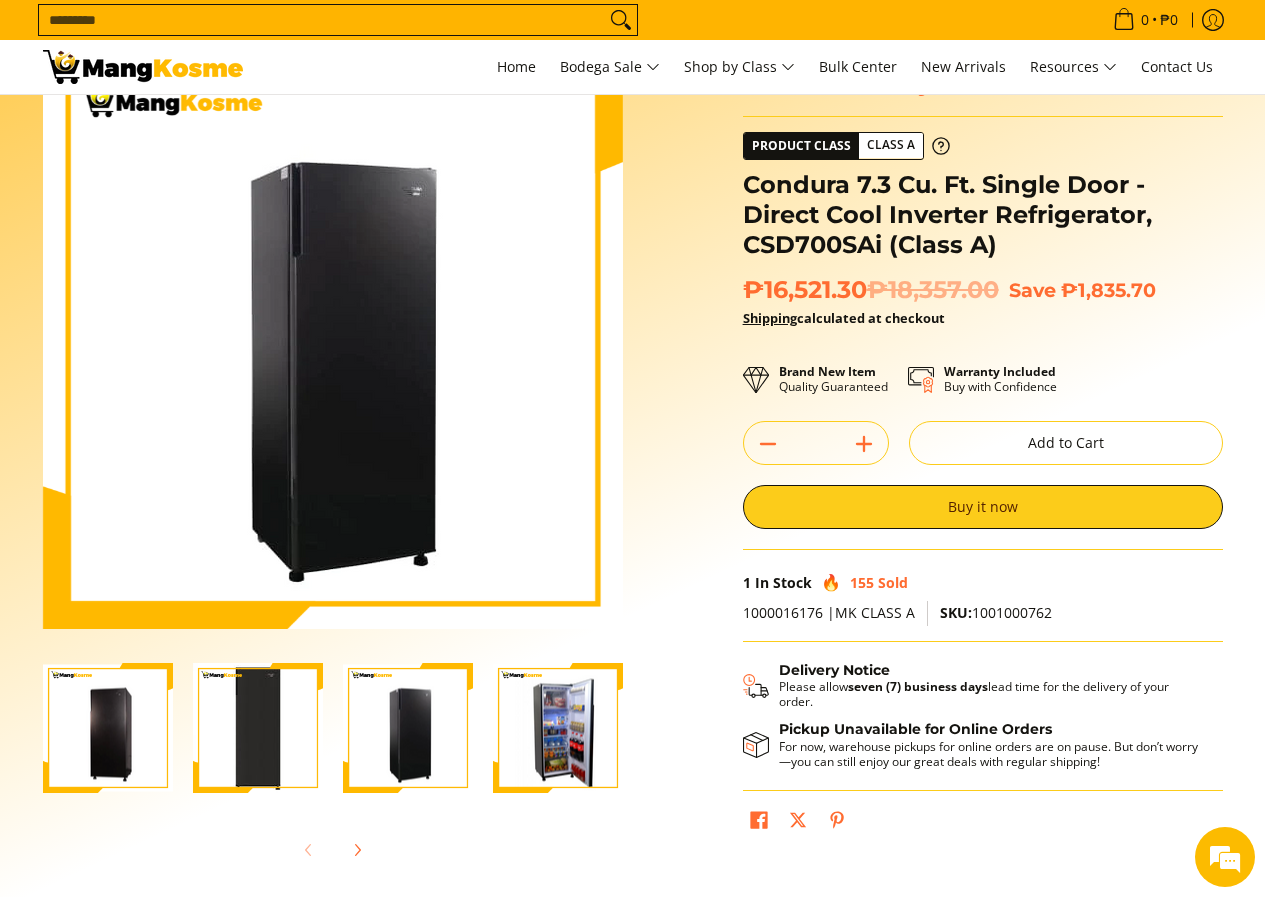 click at bounding box center [558, 728] 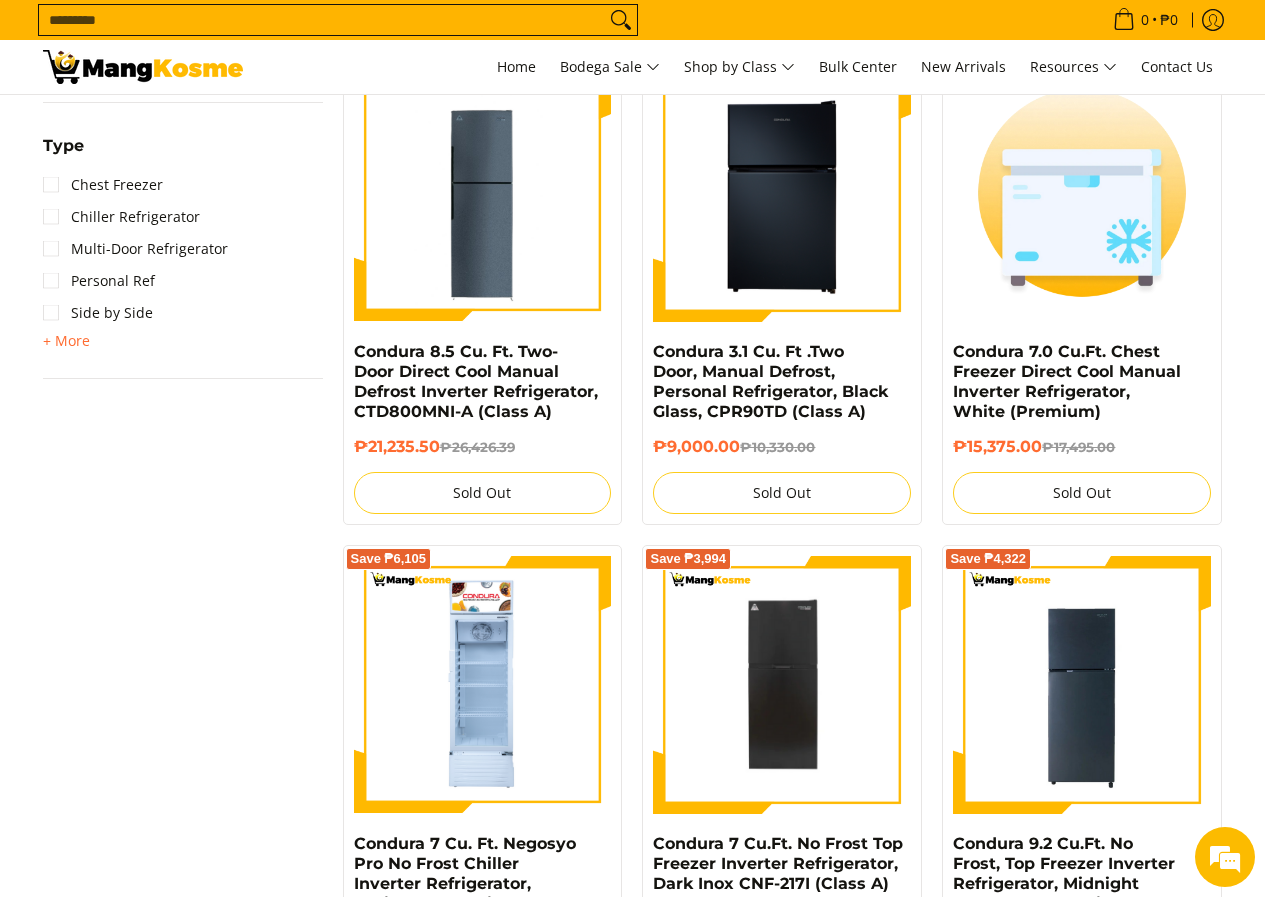 scroll, scrollTop: 1393, scrollLeft: 0, axis: vertical 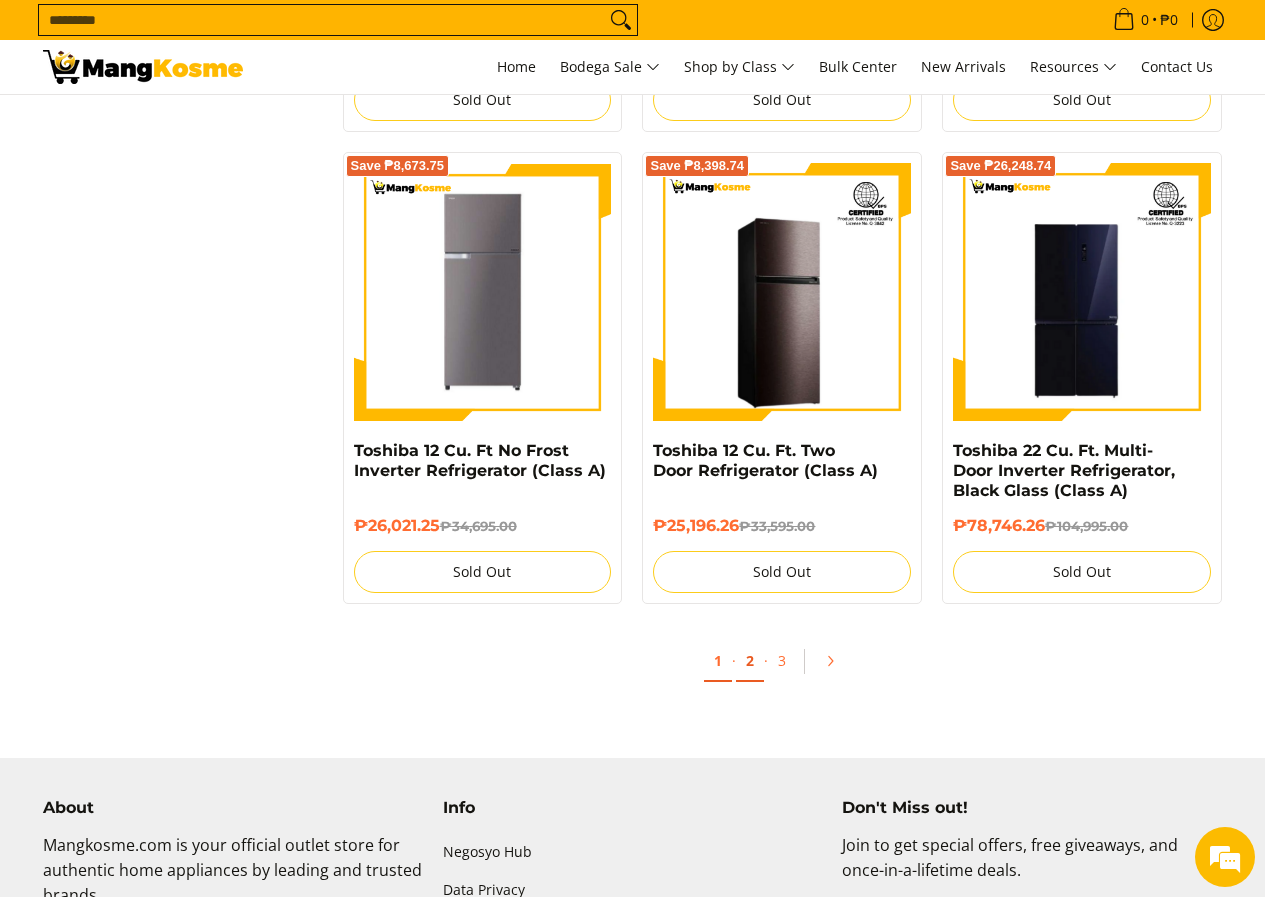 click on "2" at bounding box center (750, 661) 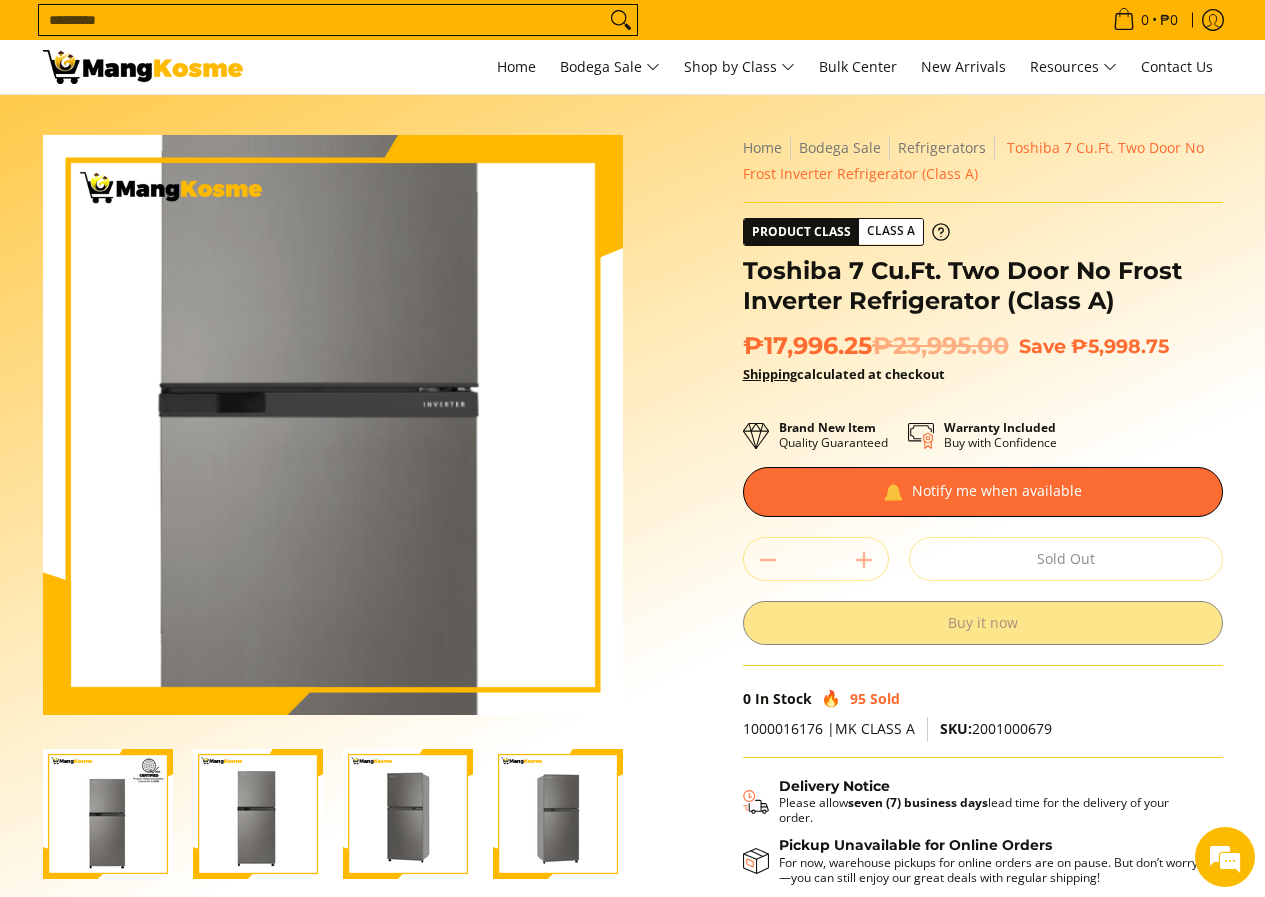 scroll, scrollTop: 0, scrollLeft: 0, axis: both 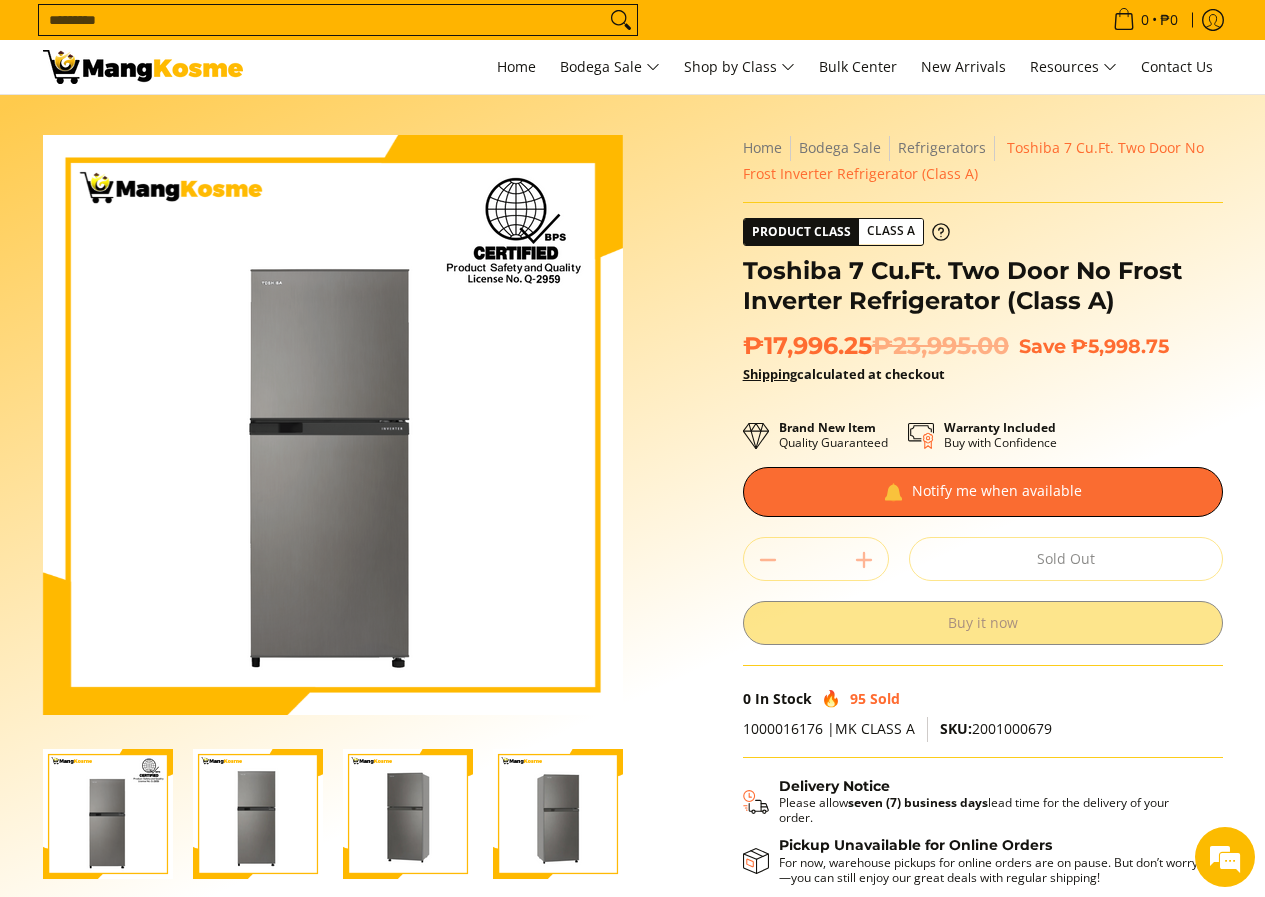 click at bounding box center (408, 814) 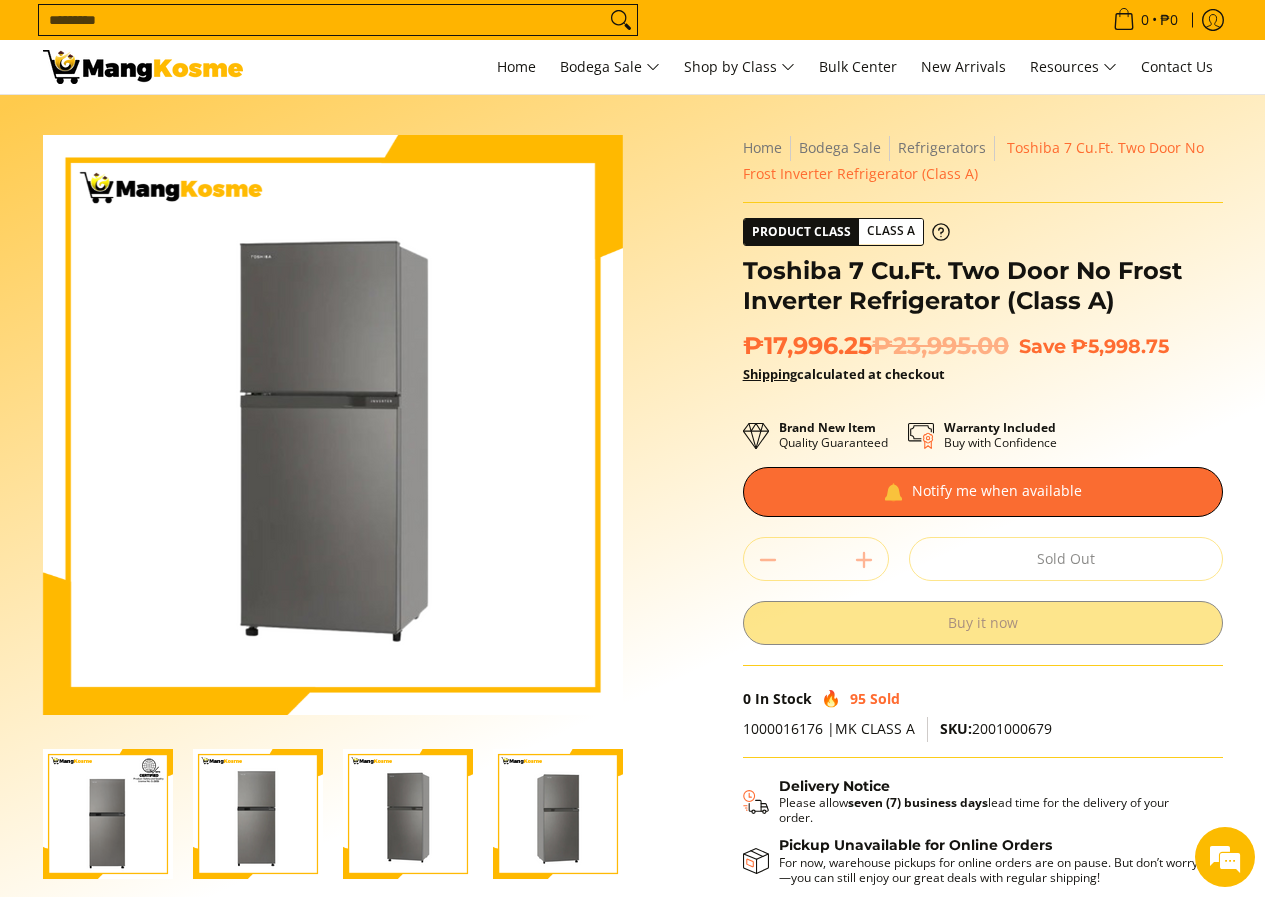 click at bounding box center [558, 814] 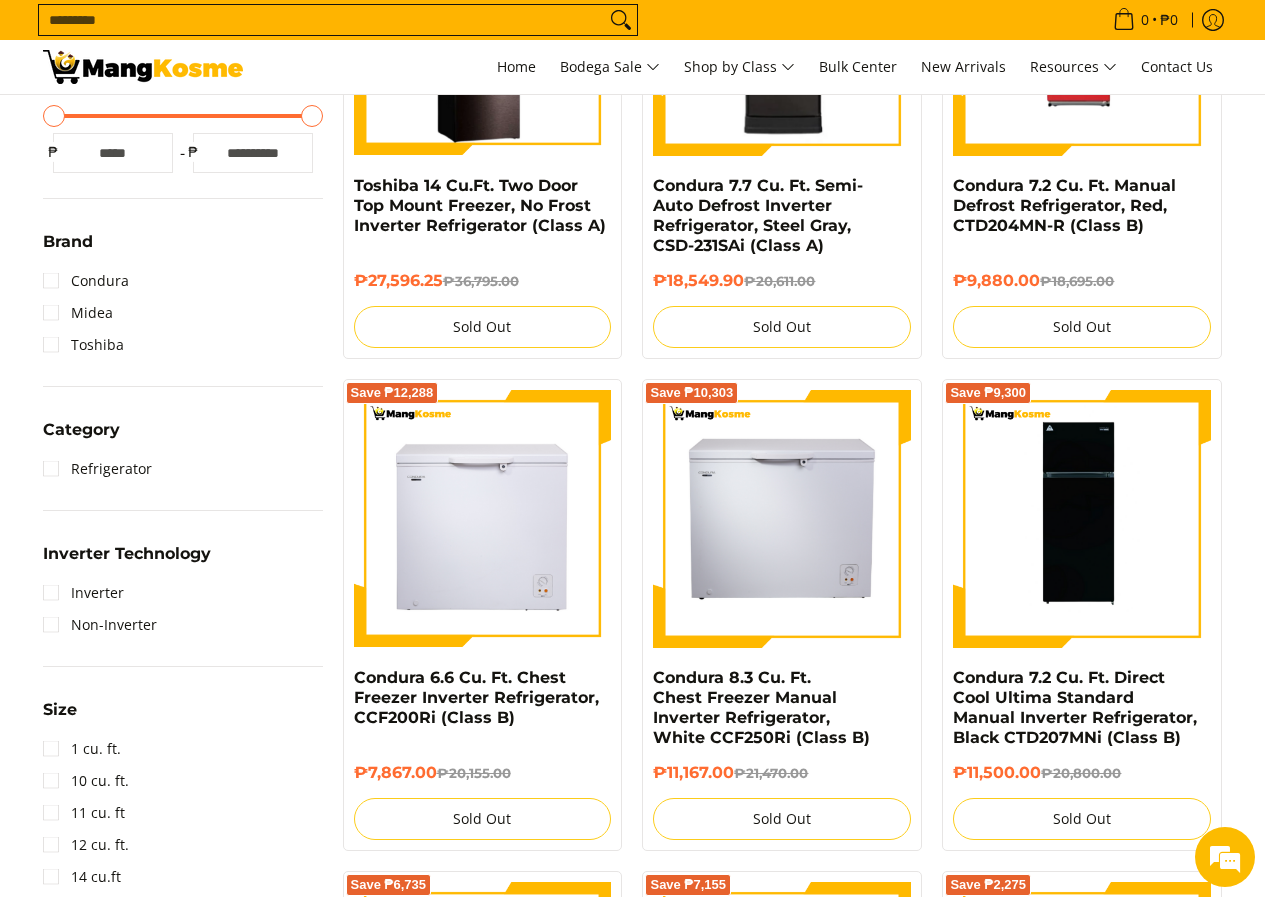scroll, scrollTop: 0, scrollLeft: 0, axis: both 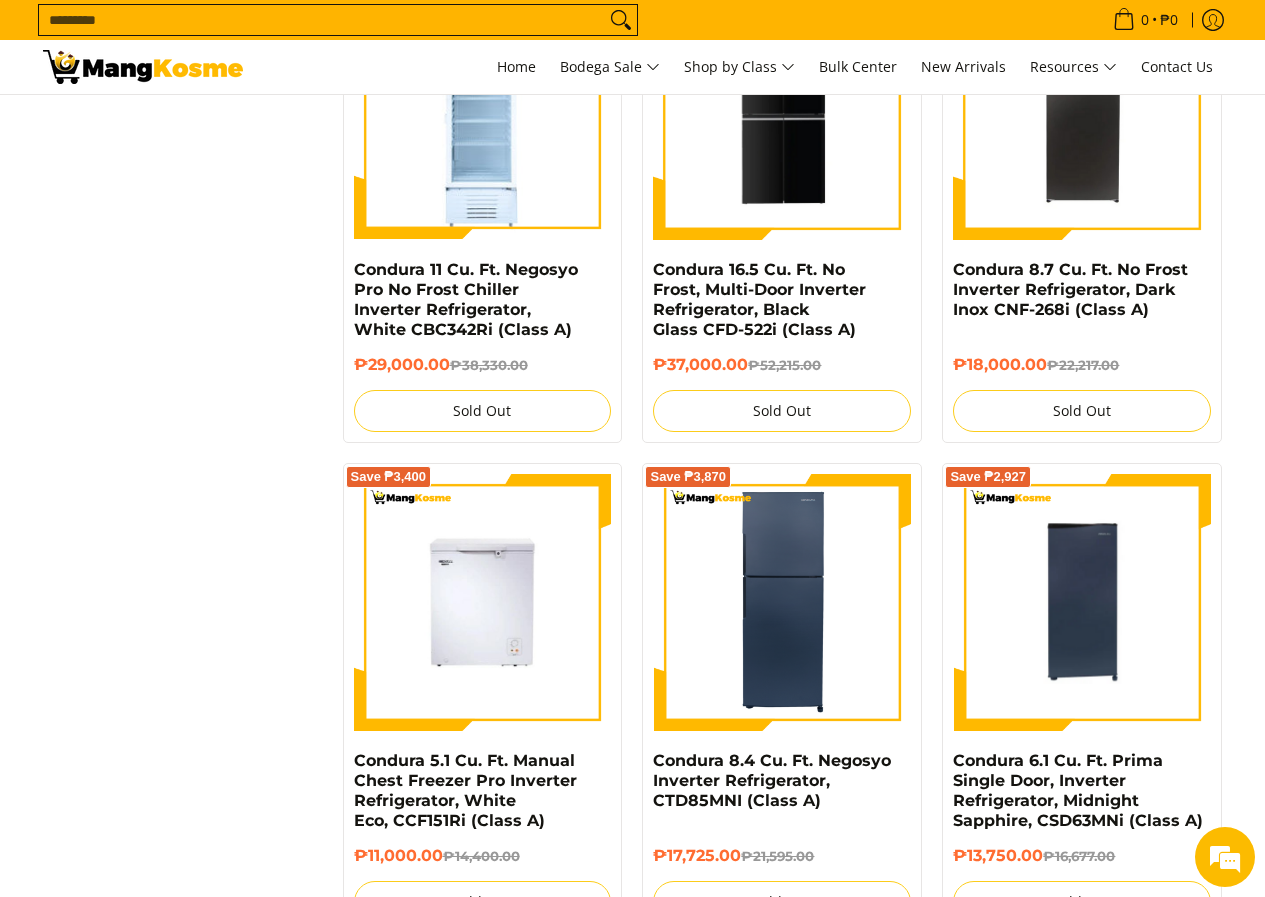 click on "Skip to Main Content
Home Bodega Sale Shop by Class Bulk Center New Arrivals Resources Contact Us
Search...
0  •
₱0
View cart" at bounding box center [632, 98] 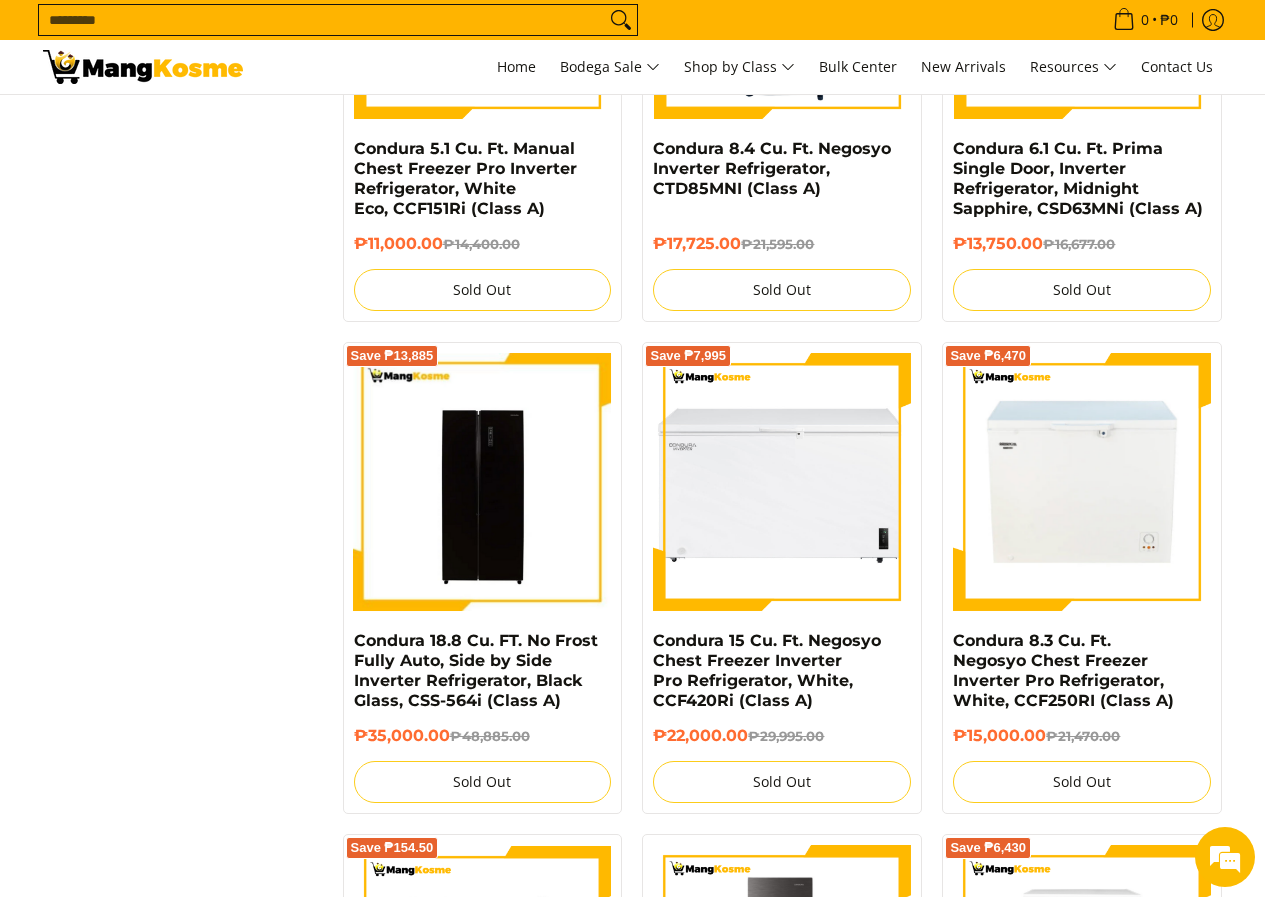 scroll, scrollTop: 0, scrollLeft: 0, axis: both 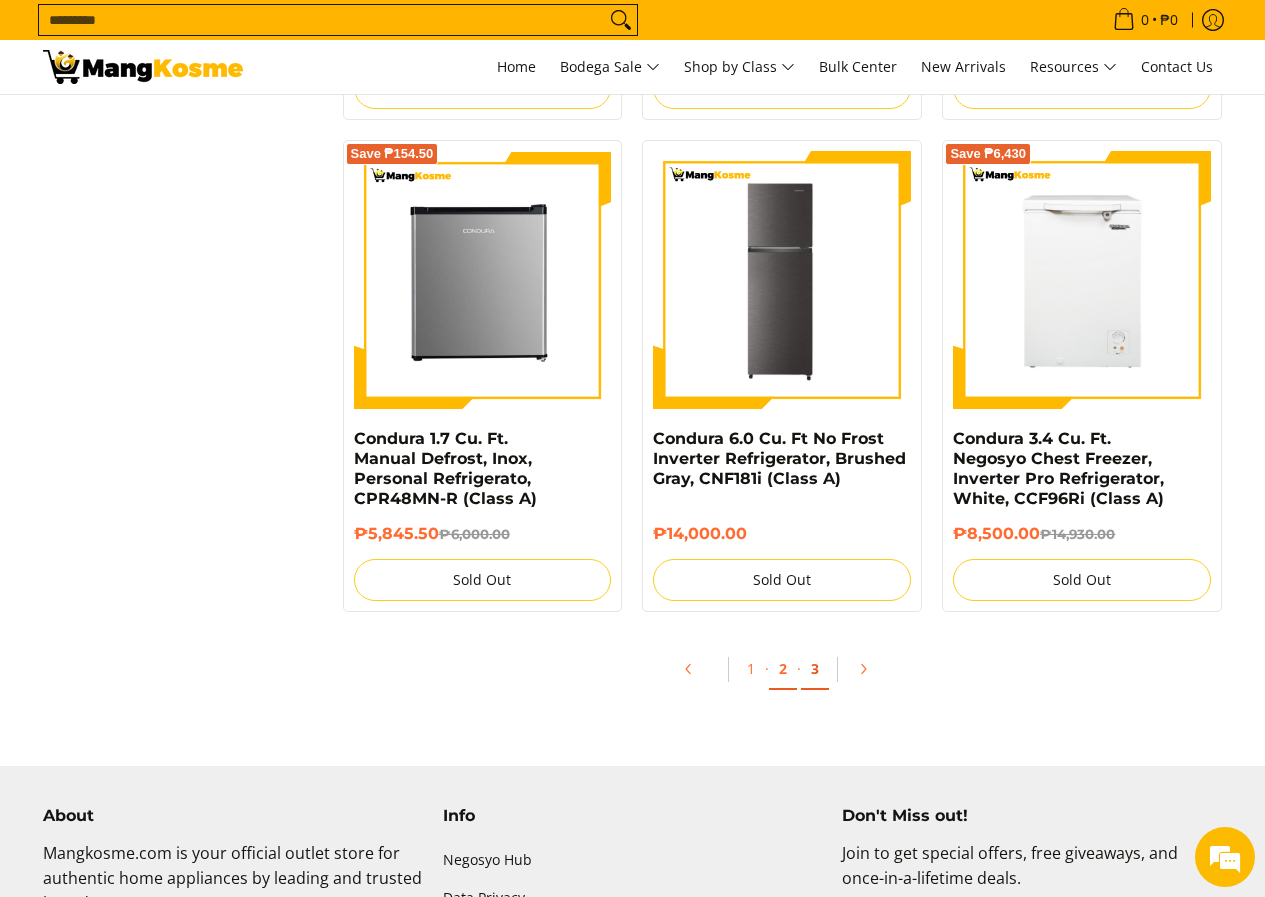 click on "3" at bounding box center (815, 669) 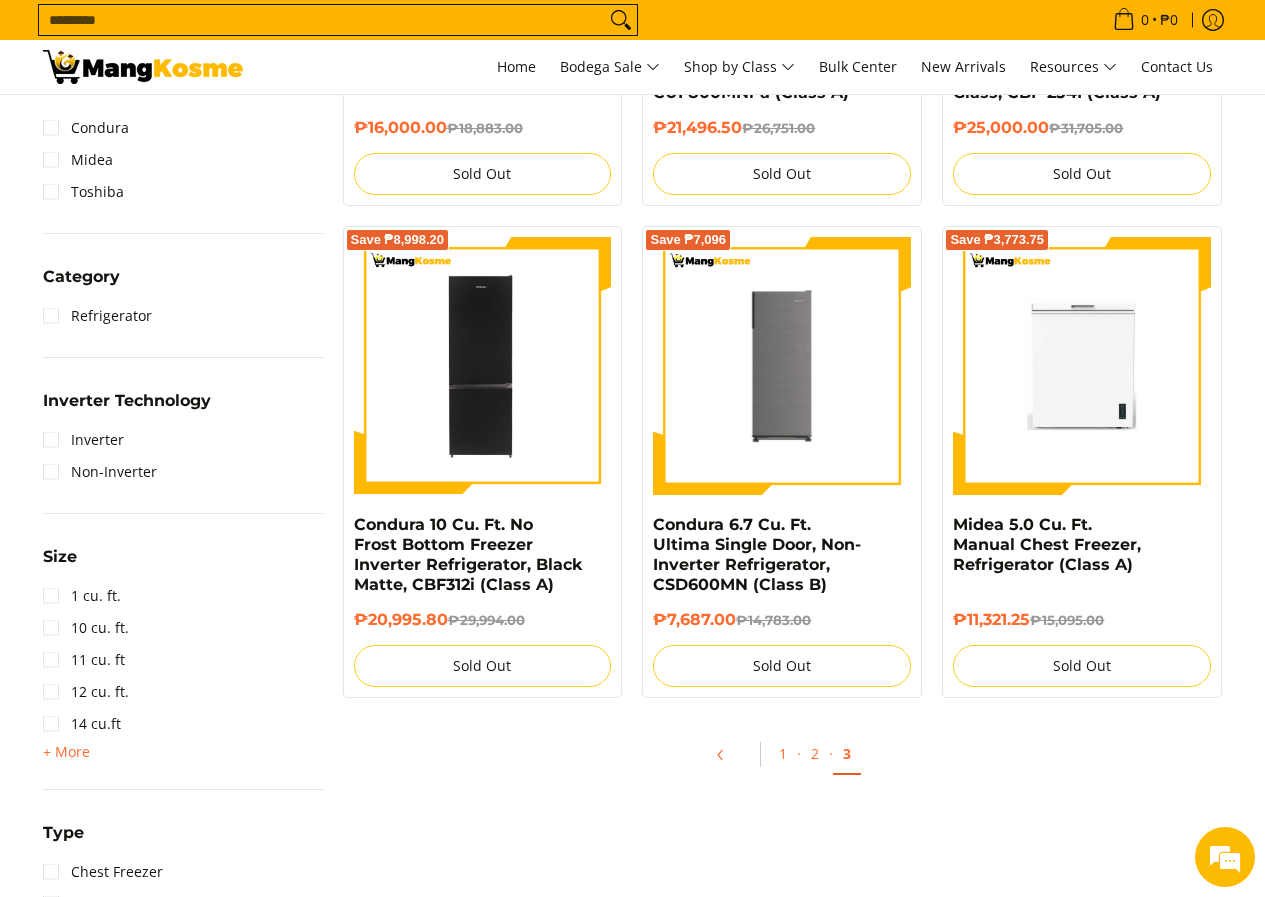 scroll, scrollTop: 0, scrollLeft: 0, axis: both 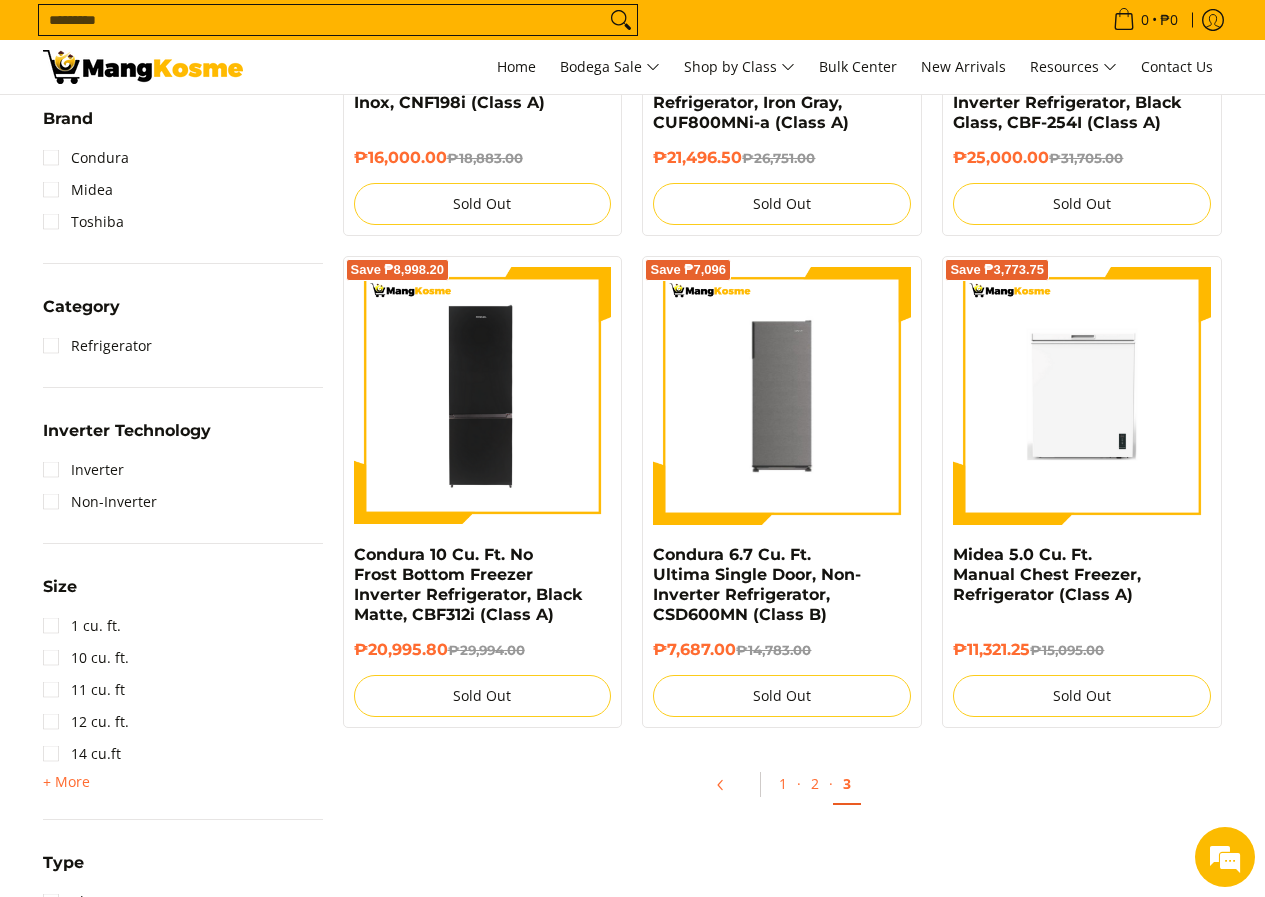 click on "Skip to Main Content
Home Bodega Sale Shop by Class Bulk Center New Arrivals Resources Contact Us
Search...
0  •
₱0
View cart" at bounding box center [632, 525] 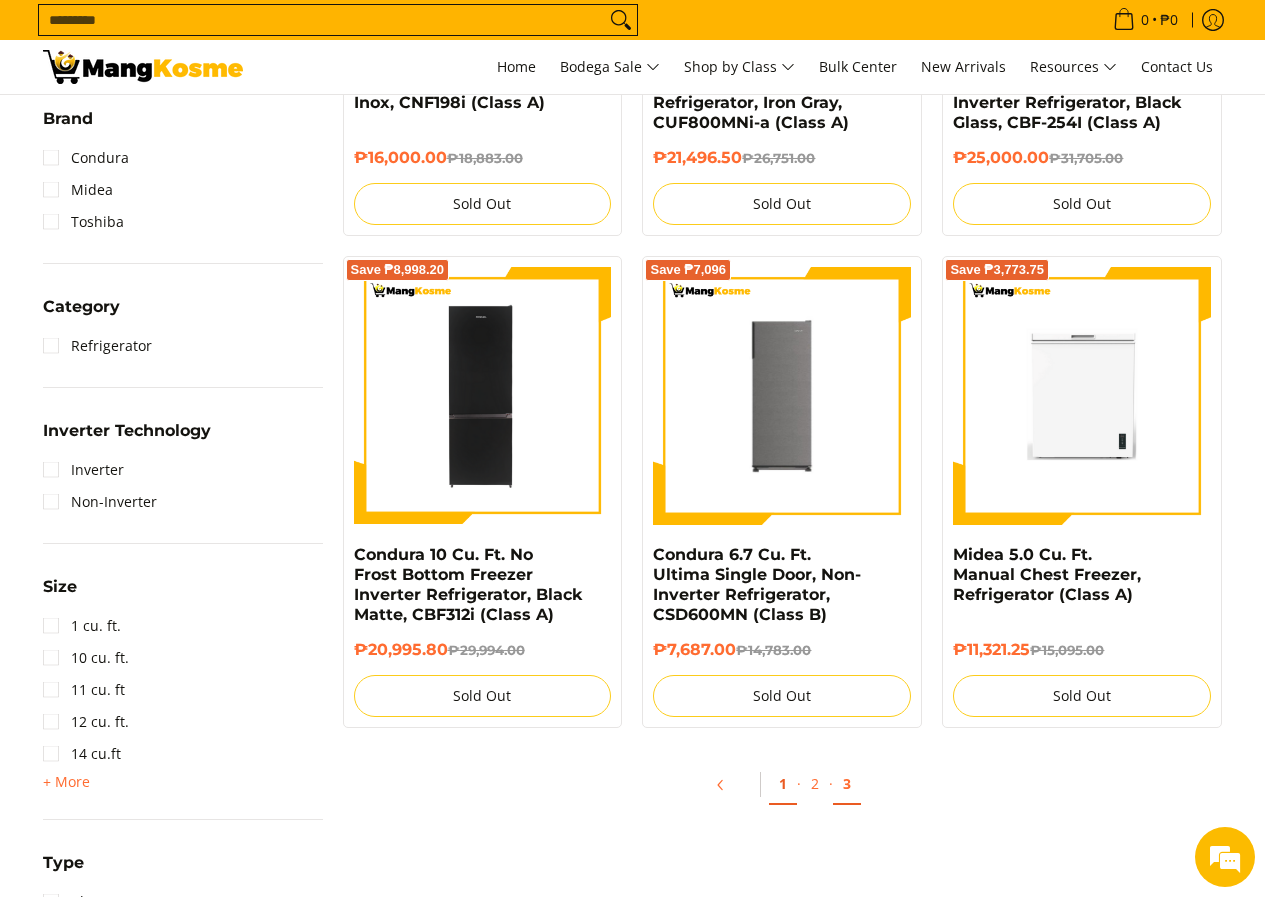 click on "1" at bounding box center [783, 784] 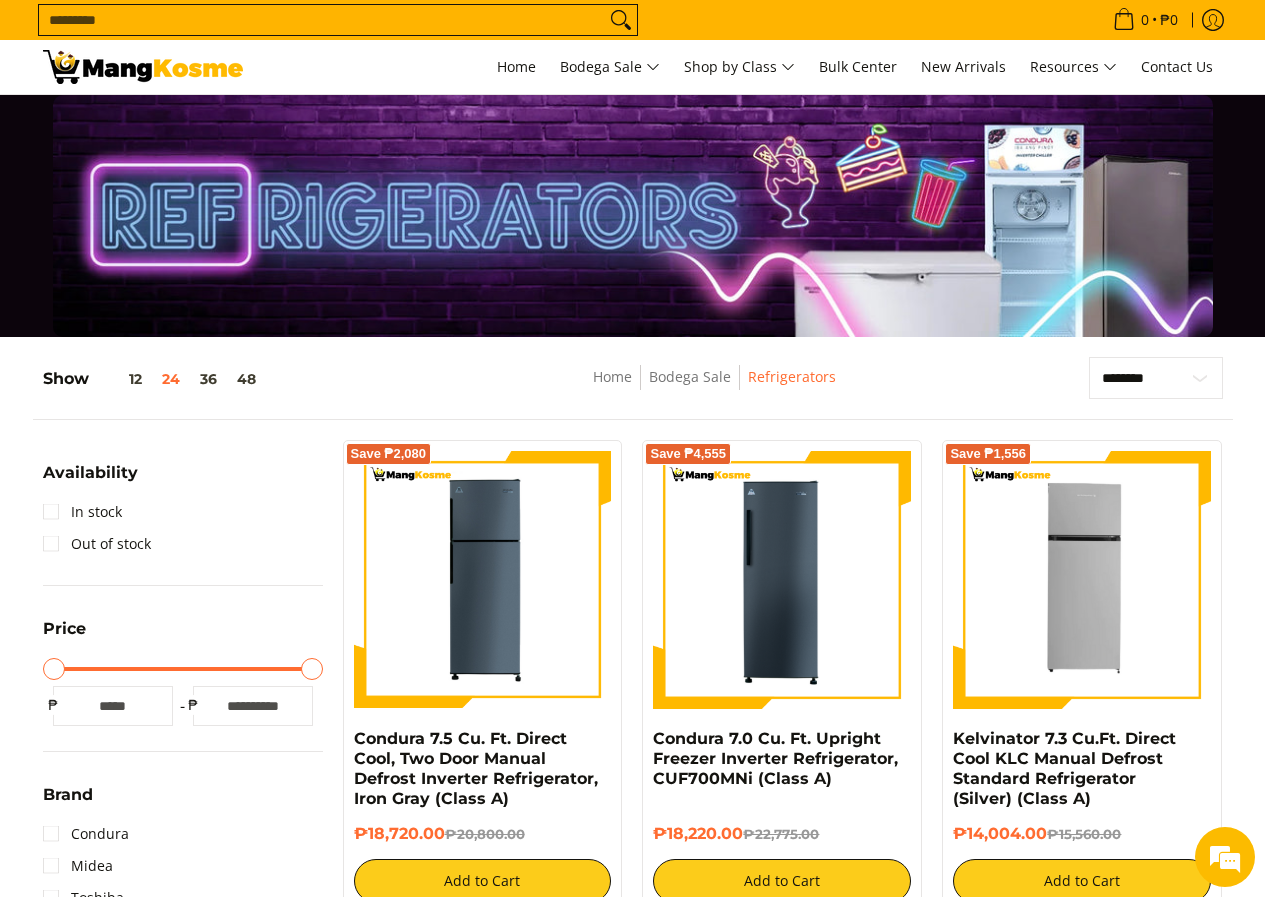 scroll, scrollTop: 0, scrollLeft: 0, axis: both 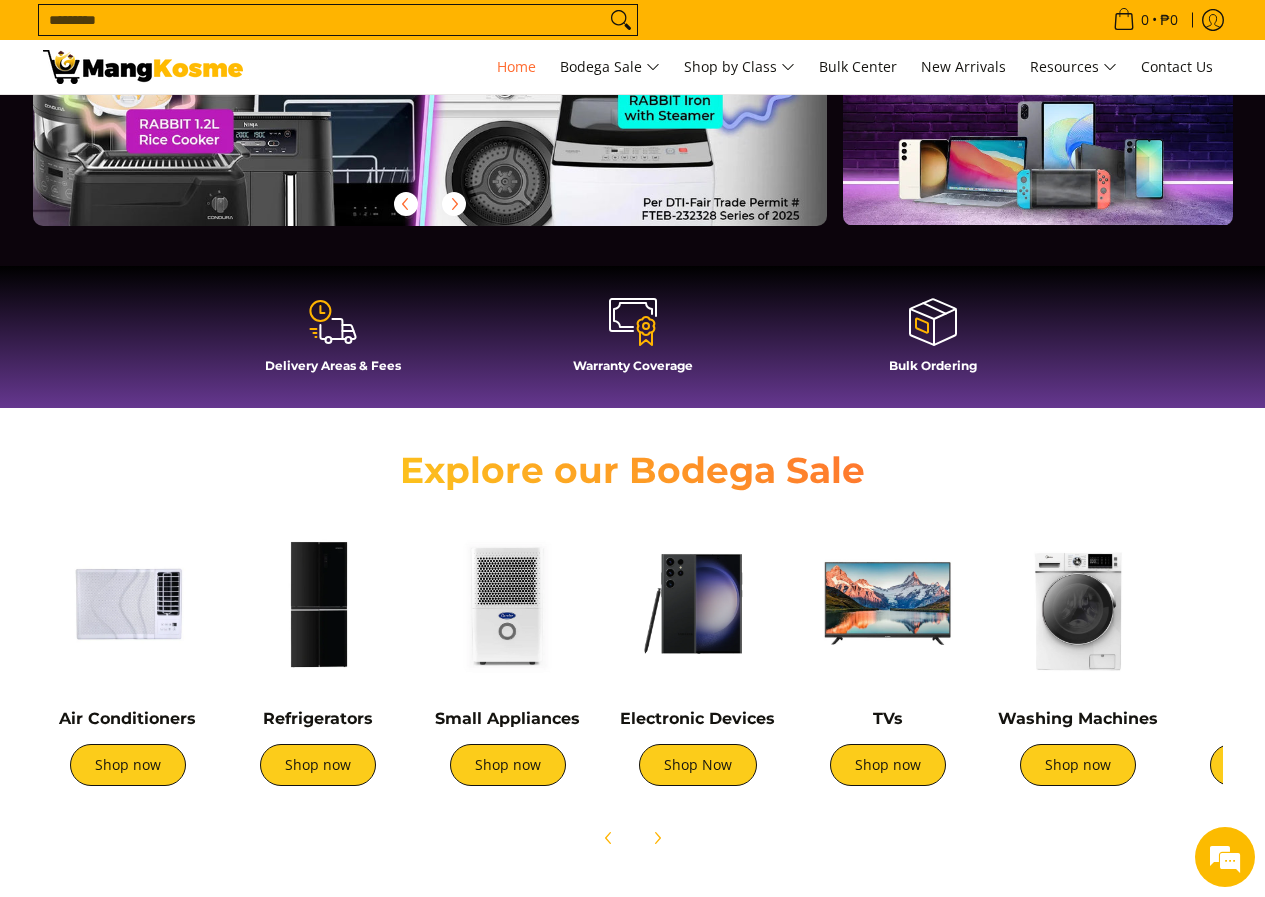 click on "Skip to Main Content
Home Bodega Sale Shop by Class Bulk Center New Arrivals Resources Contact Us
Search...
0  •
₱0
View cart" at bounding box center (632, 2397) 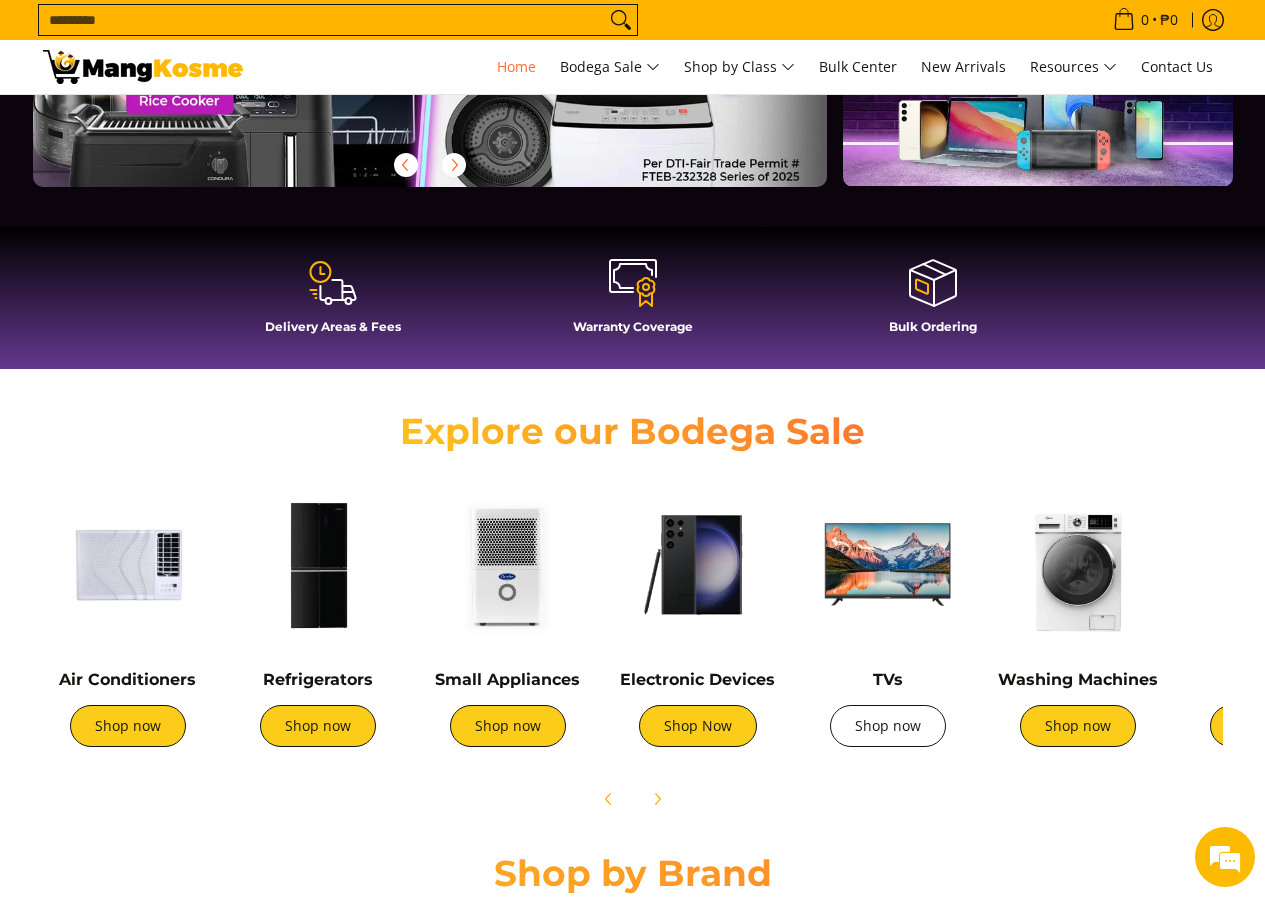 click on "Shop now" at bounding box center [888, 726] 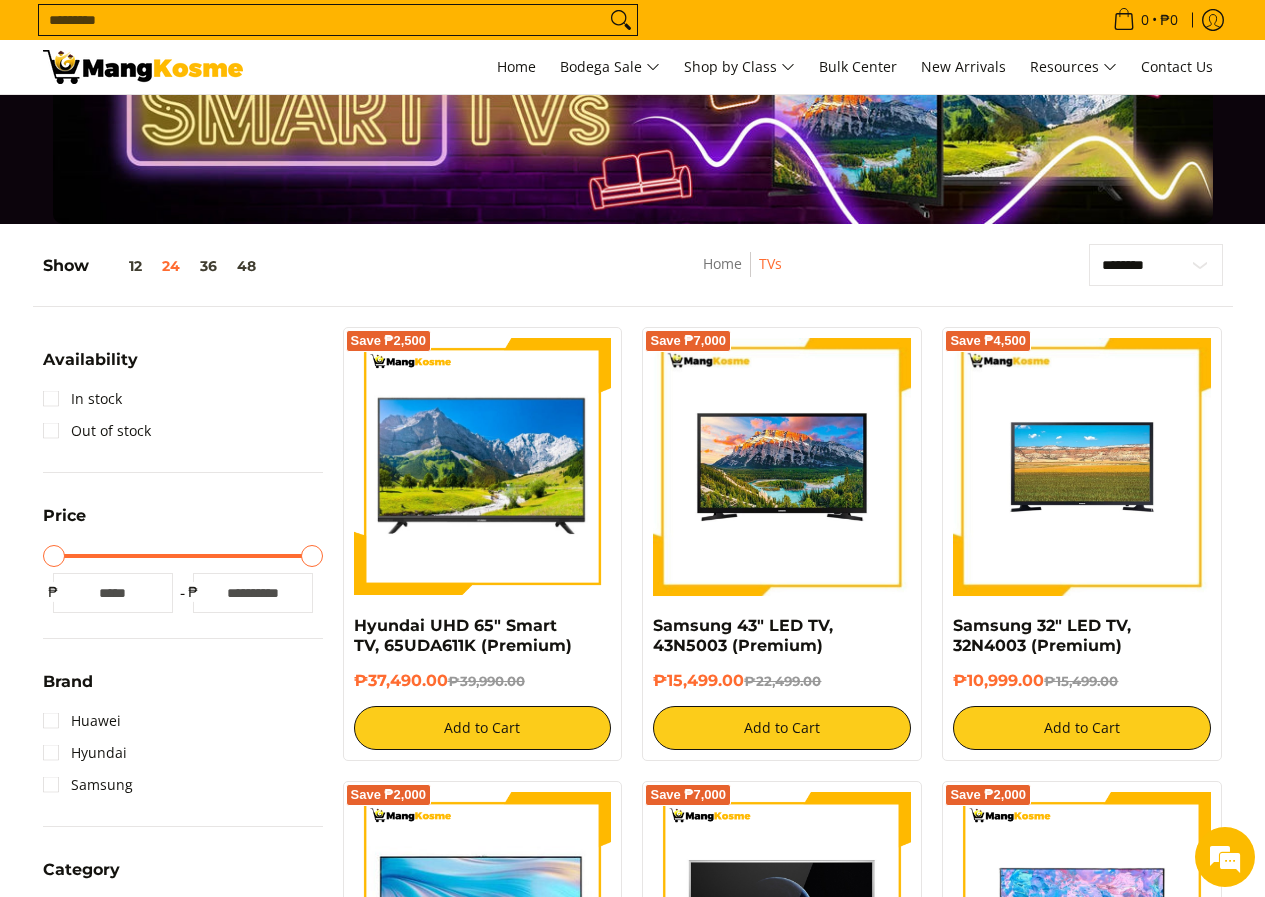 scroll, scrollTop: 113, scrollLeft: 0, axis: vertical 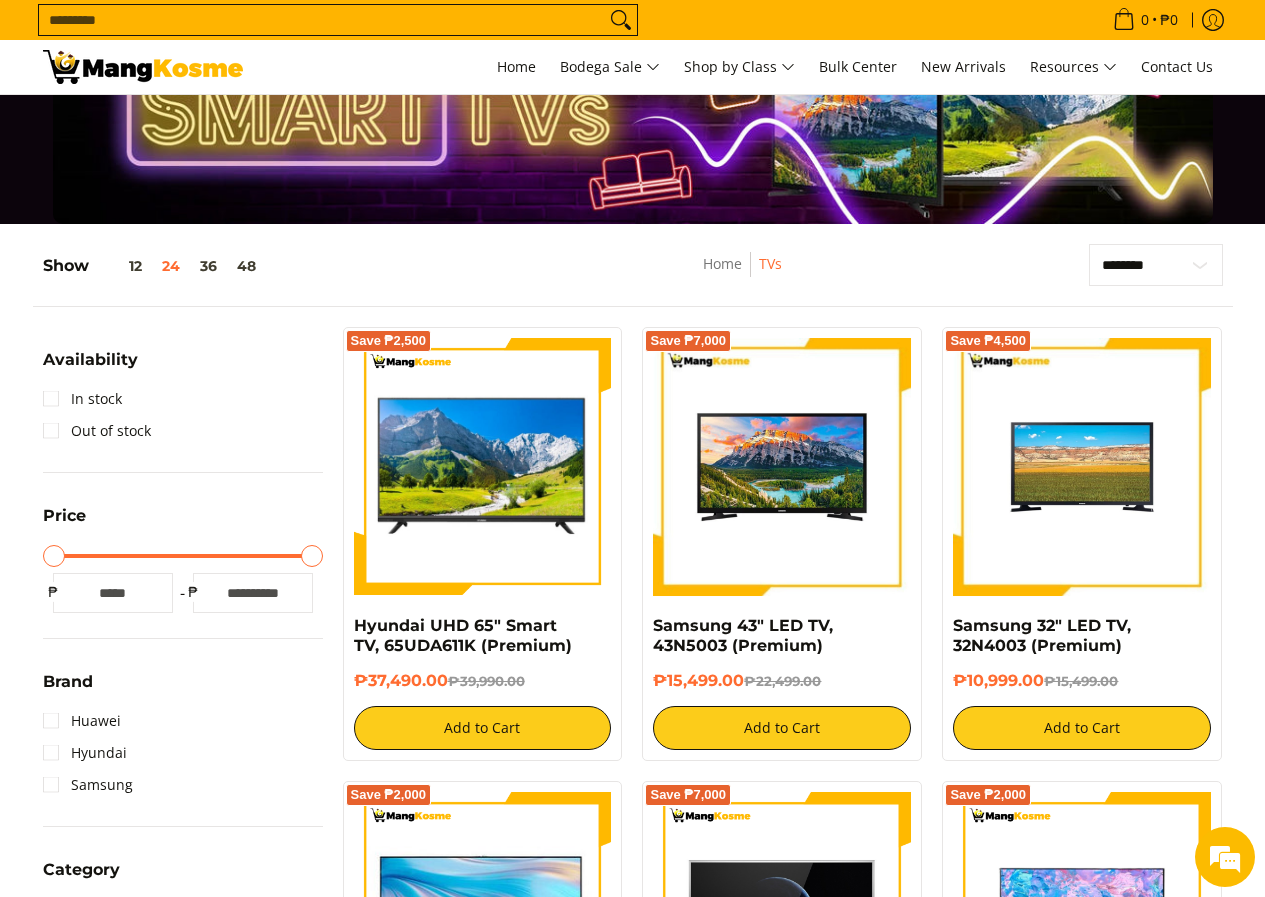 click on "Skip to Main Content
Home Bodega Sale Shop by Class Bulk Center New Arrivals Resources Contact Us
Search...
0  •
₱0
View cart" at bounding box center [632, 1016] 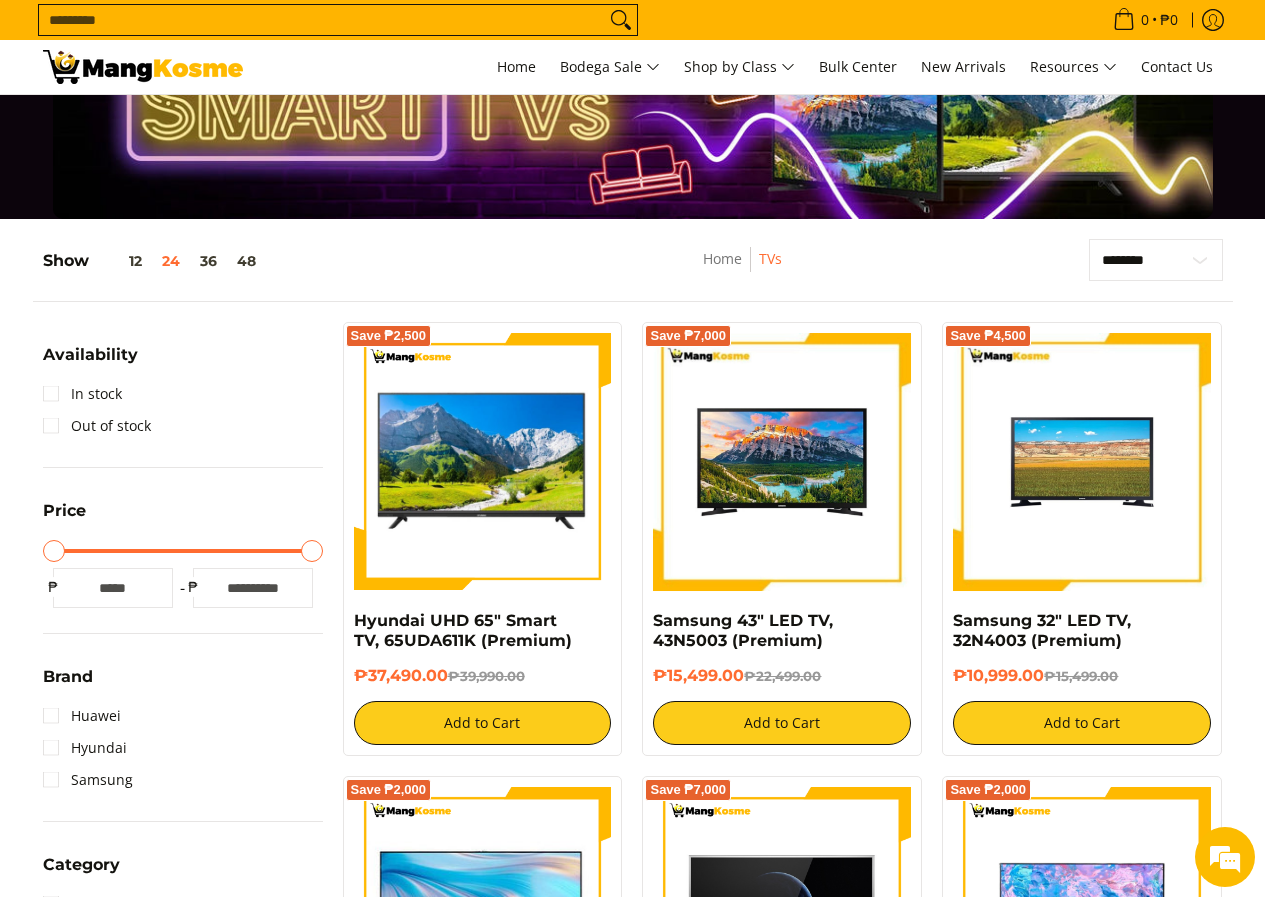 scroll, scrollTop: 0, scrollLeft: 0, axis: both 